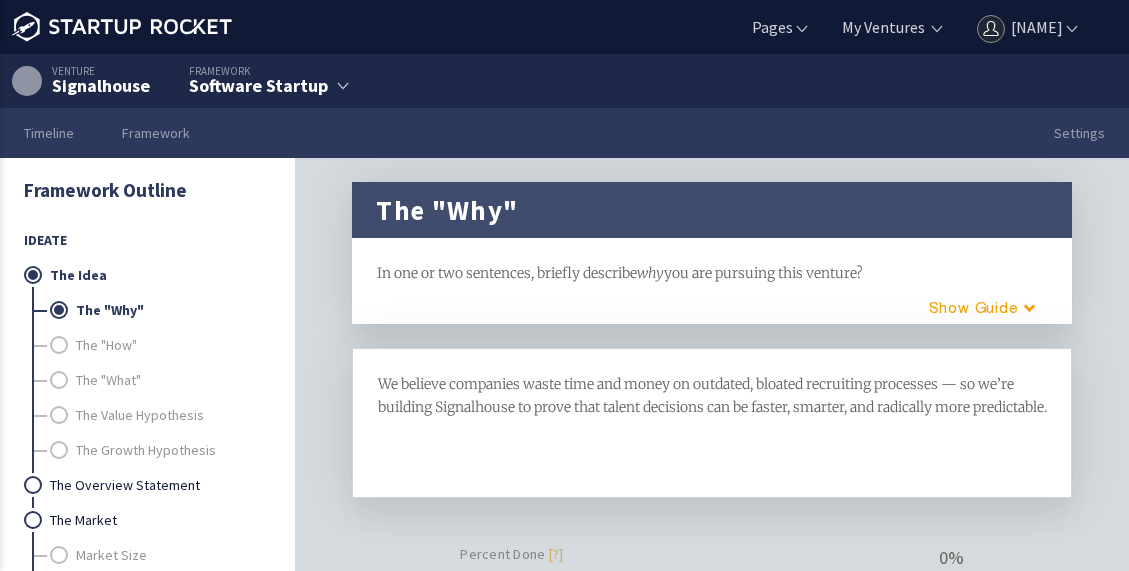 scroll, scrollTop: 0, scrollLeft: 0, axis: both 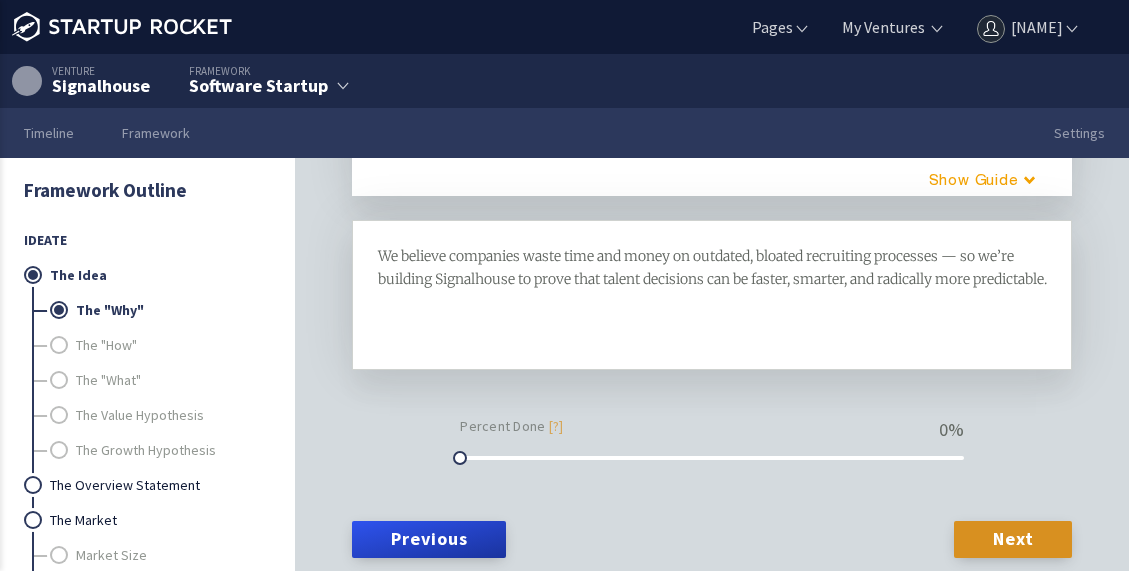 click on "We believe companies waste time and money on outdated, bloated recruiting processes — so we’re building Signalhouse to prove that talent decisions can be faster, smarter, and radically more predictable." at bounding box center (712, 268) 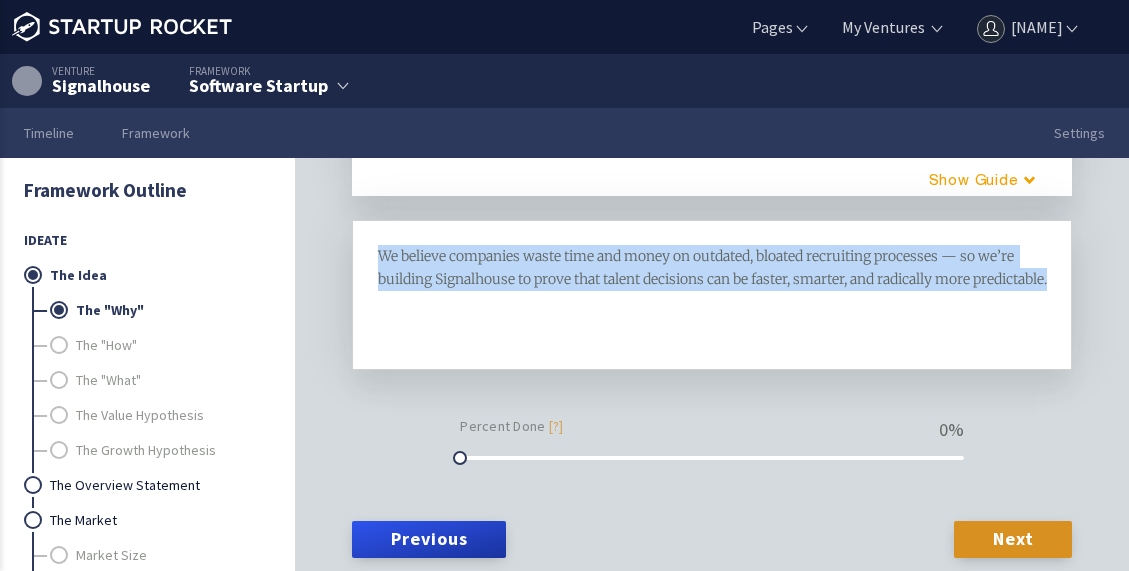drag, startPoint x: 520, startPoint y: 309, endPoint x: 342, endPoint y: 234, distance: 193.15538 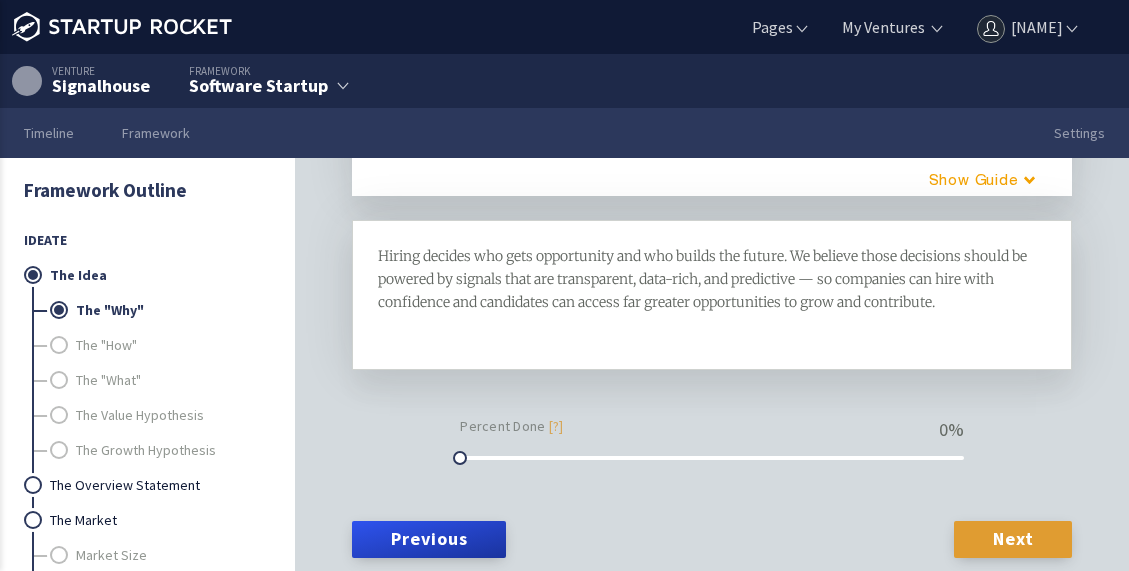 click on "Next" at bounding box center (1013, 539) 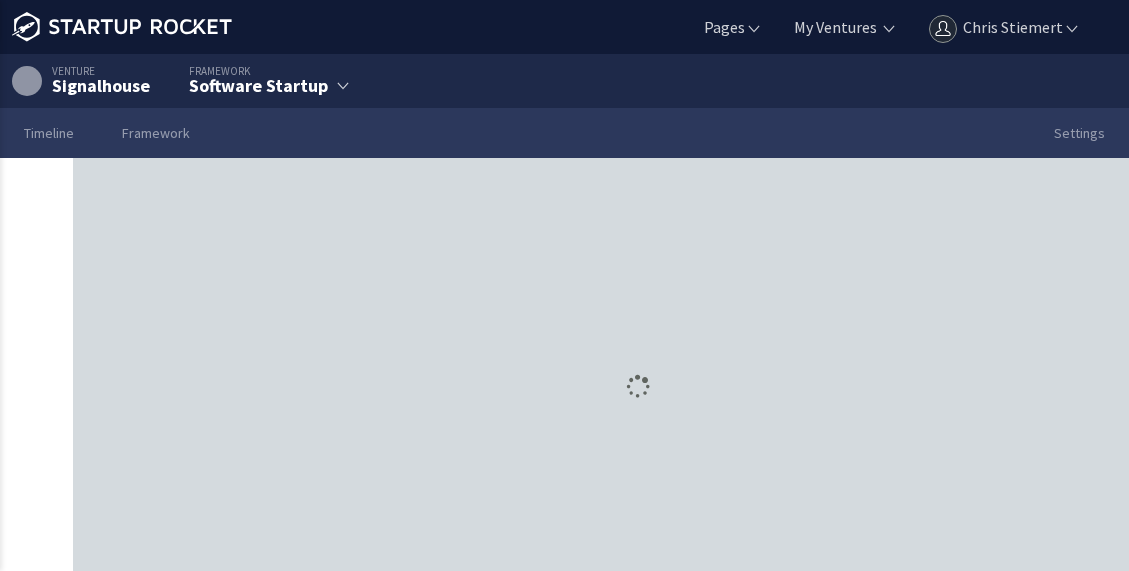 scroll, scrollTop: 0, scrollLeft: 0, axis: both 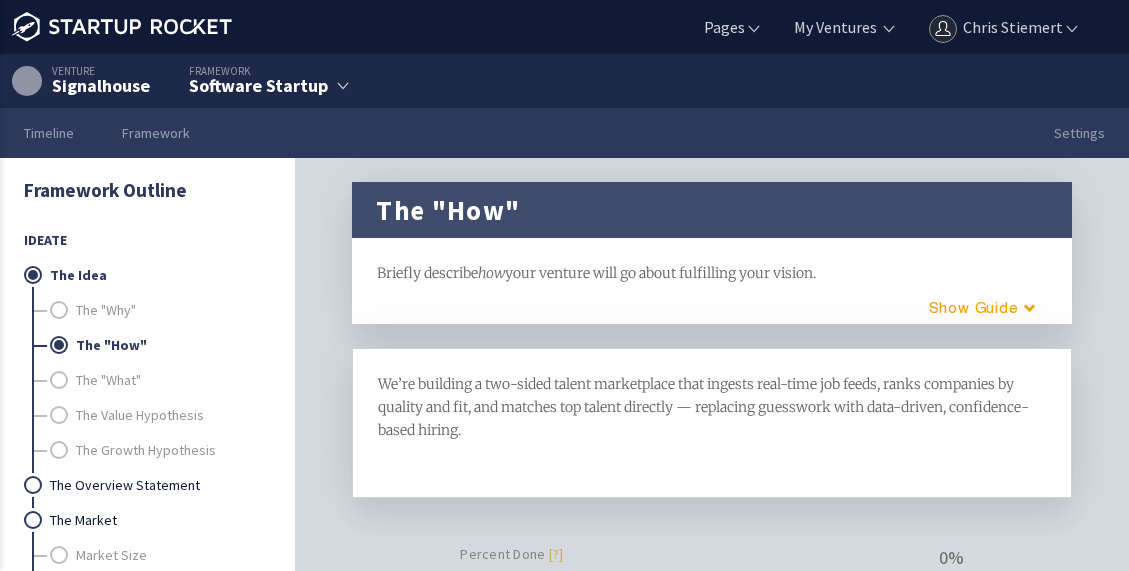 click on "We’re building a two-sided talent marketplace that ingests real-time job feeds, ranks companies by quality and fit, and matches top talent directly — replacing guesswork with data-driven, confidence-based hiring." at bounding box center [703, 407] 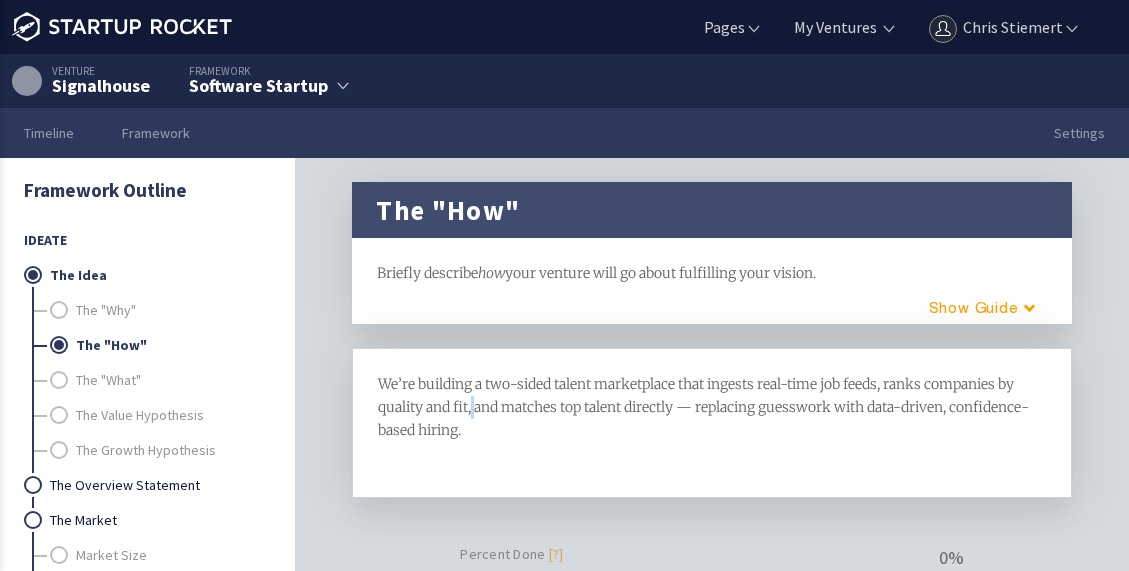 click on "We’re building a two-sided talent marketplace that ingests real-time job feeds, ranks companies by quality and fit, and matches top talent directly — replacing guesswork with data-driven, confidence-based hiring." at bounding box center [703, 407] 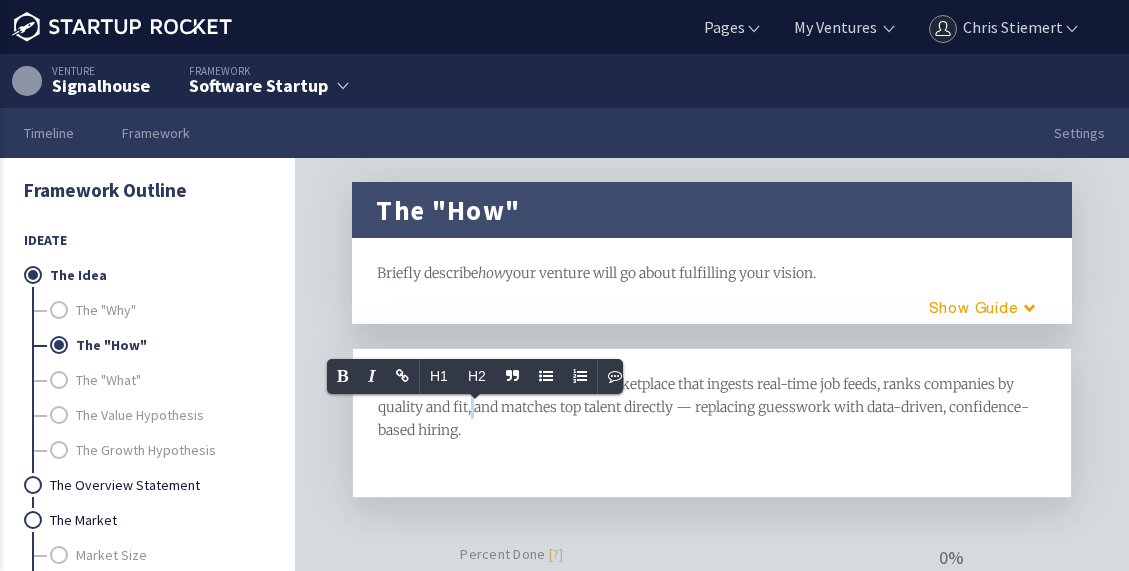 click on "We’re building a two-sided talent marketplace that ingests real-time job feeds, ranks companies by quality and fit, and matches top talent directly — replacing guesswork with data-driven, confidence-based hiring." at bounding box center (703, 407) 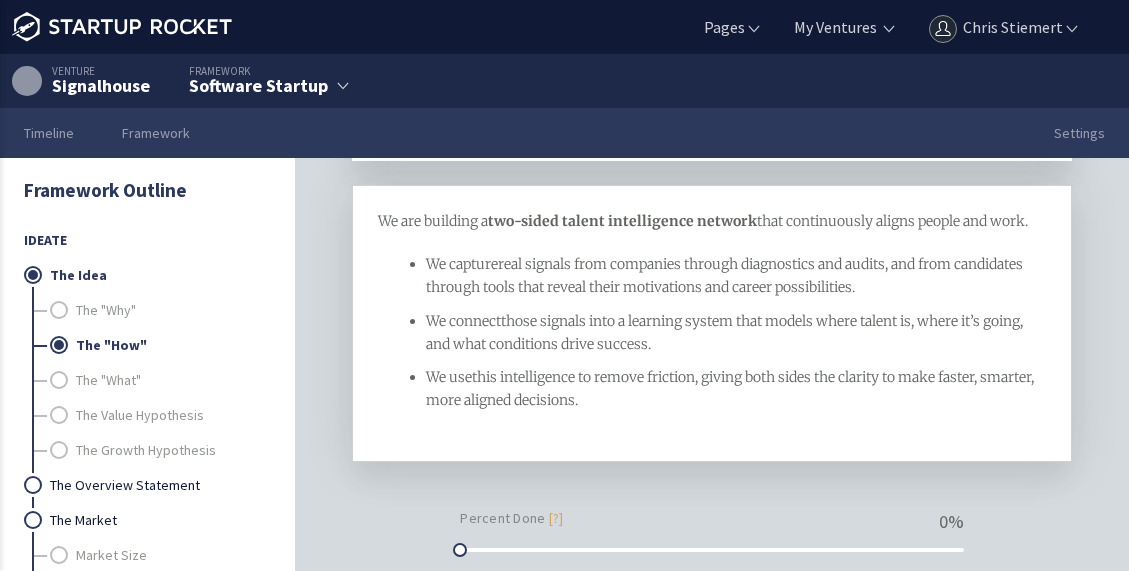 scroll, scrollTop: 297, scrollLeft: 0, axis: vertical 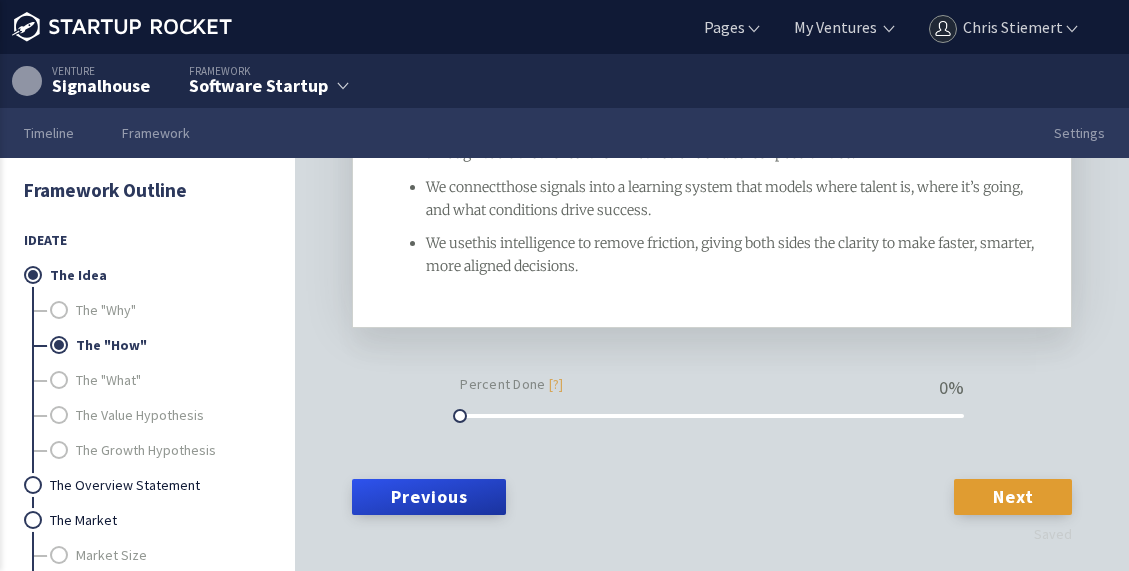 click on "Next" at bounding box center (1013, 497) 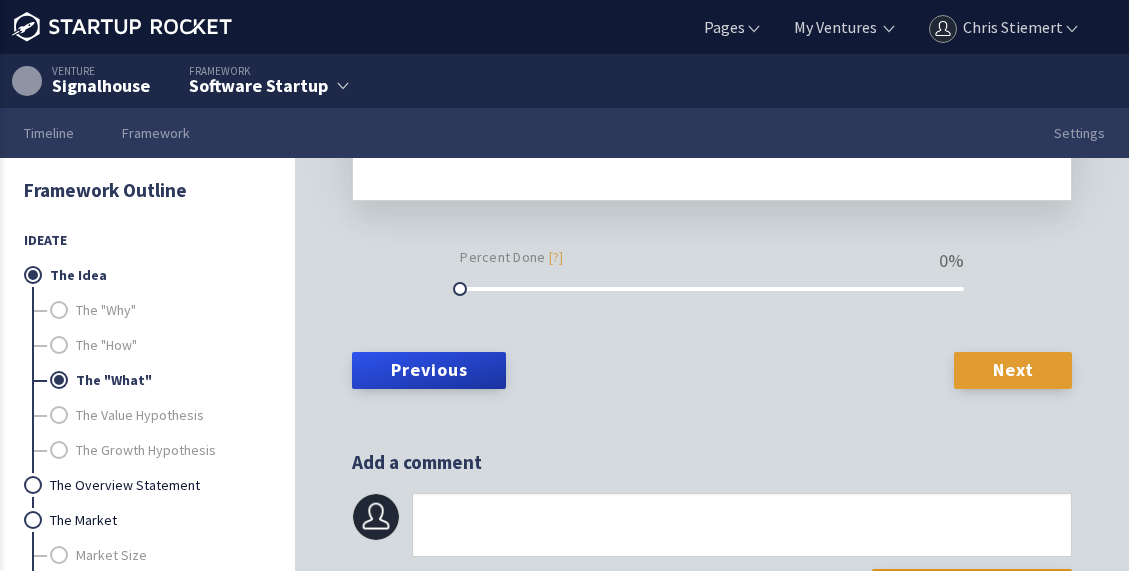 scroll, scrollTop: 0, scrollLeft: 0, axis: both 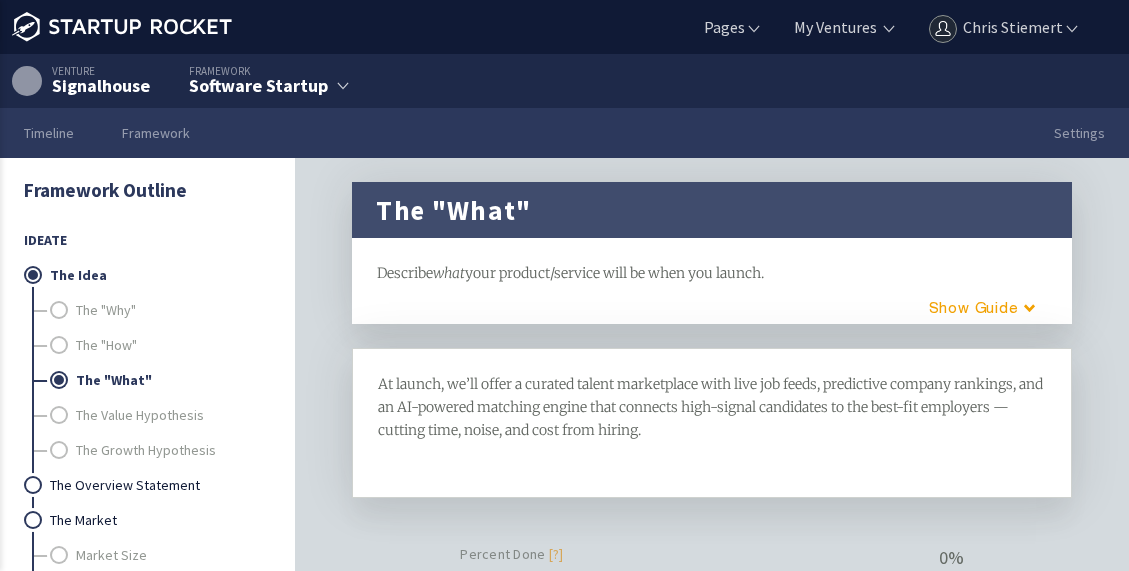 click on "At launch, we’ll offer a curated talent marketplace with live job feeds, predictive company rankings, and an AI-powered matching engine that connects high-signal candidates to the best-fit employers — cutting time, noise, and cost from hiring." at bounding box center [712, 407] 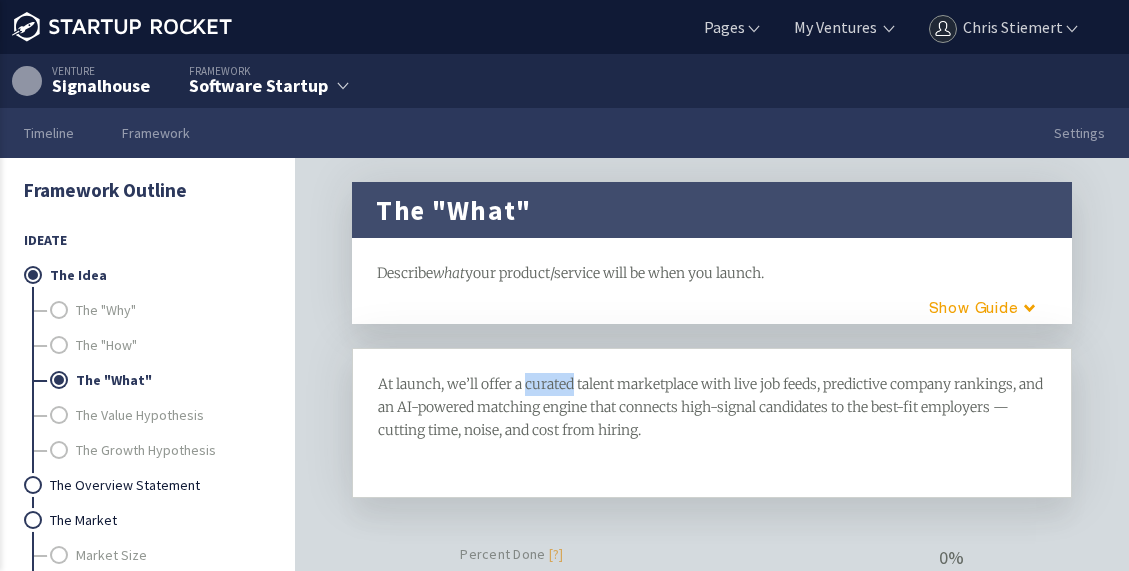 click on "At launch, we’ll offer a curated talent marketplace with live job feeds, predictive company rankings, and an AI-powered matching engine that connects high-signal candidates to the best-fit employers — cutting time, noise, and cost from hiring." at bounding box center [712, 407] 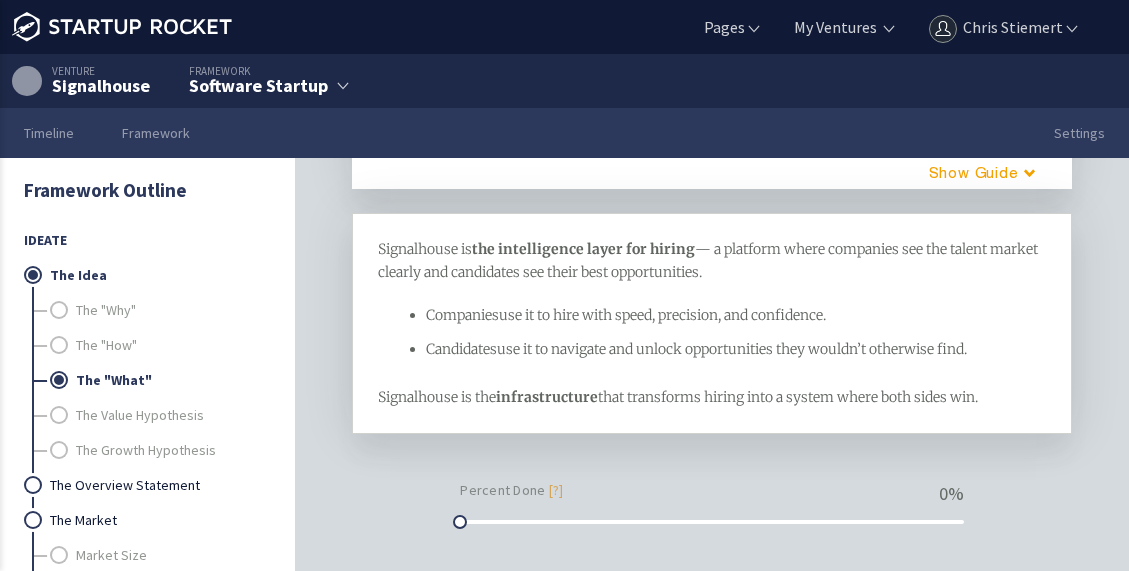 scroll, scrollTop: 267, scrollLeft: 0, axis: vertical 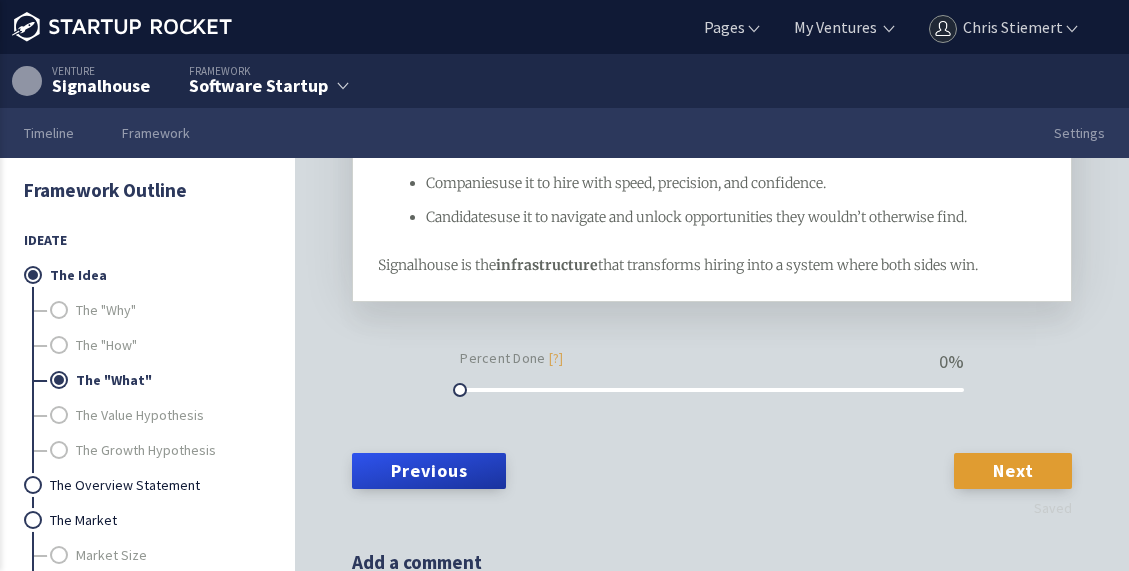 click on "Next" at bounding box center [1013, 471] 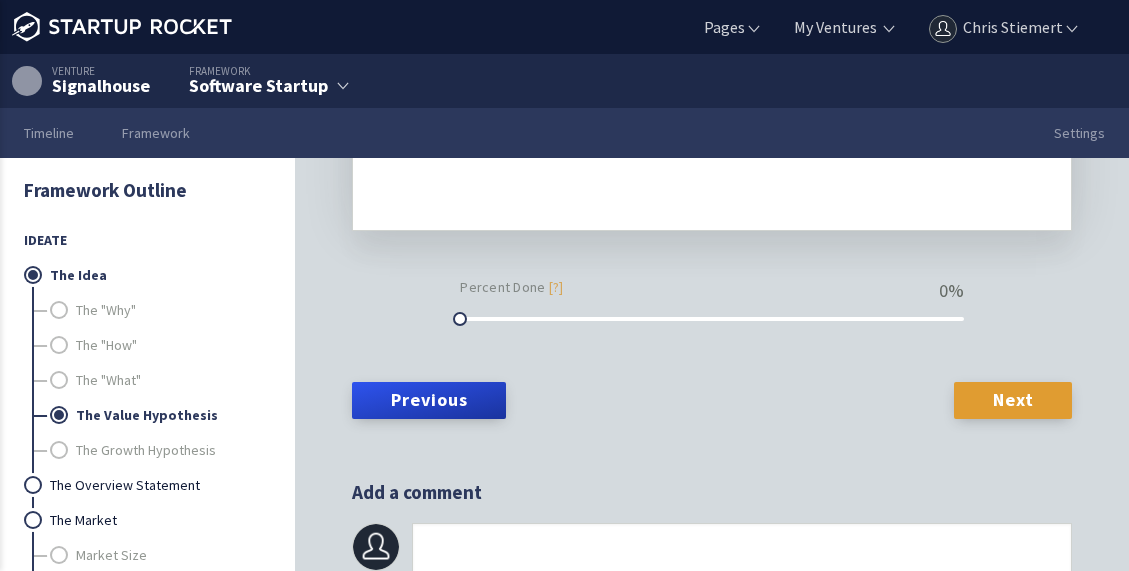 scroll, scrollTop: 0, scrollLeft: 0, axis: both 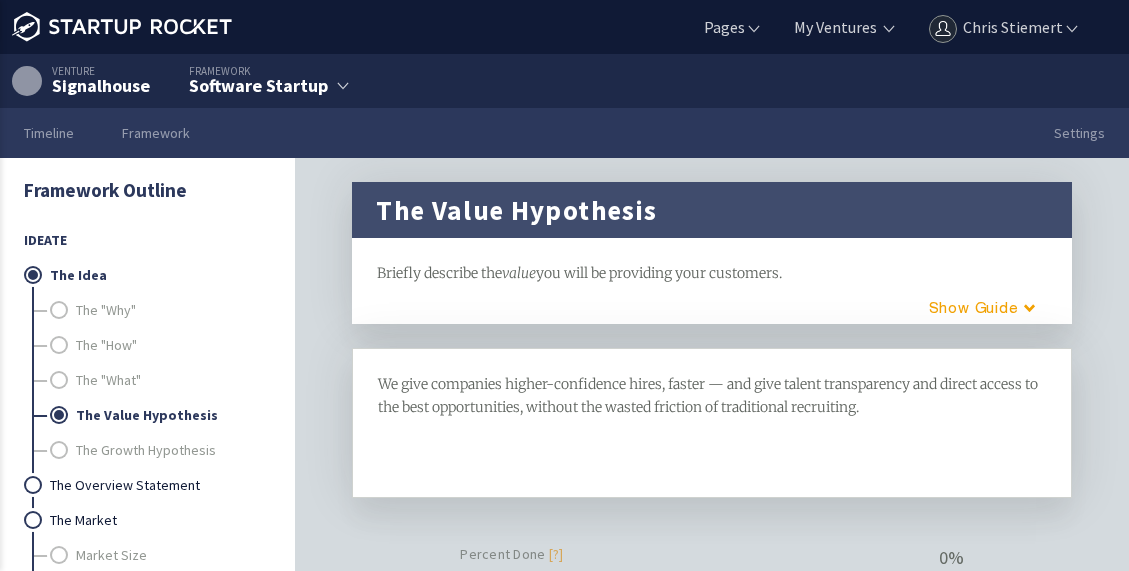 click on "We give companies higher-confidence hires, faster — and give talent transparency and direct access to the best opportunities, without the wasted friction of traditional recruiting." at bounding box center (709, 395) 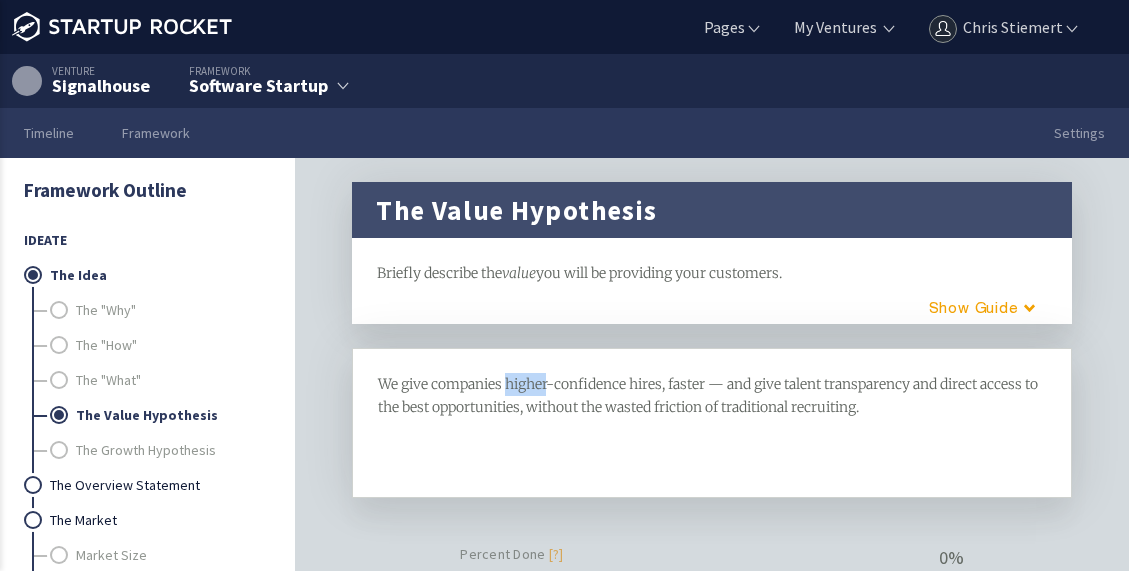 click on "We give companies higher-confidence hires, faster — and give talent transparency and direct access to the best opportunities, without the wasted friction of traditional recruiting." at bounding box center (709, 395) 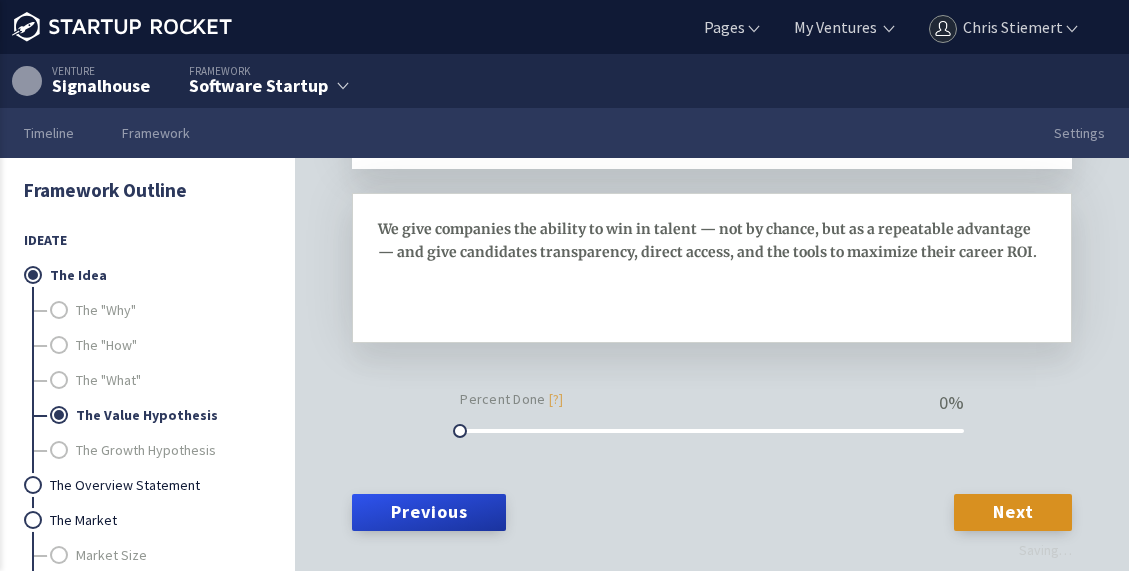 scroll, scrollTop: 154, scrollLeft: 0, axis: vertical 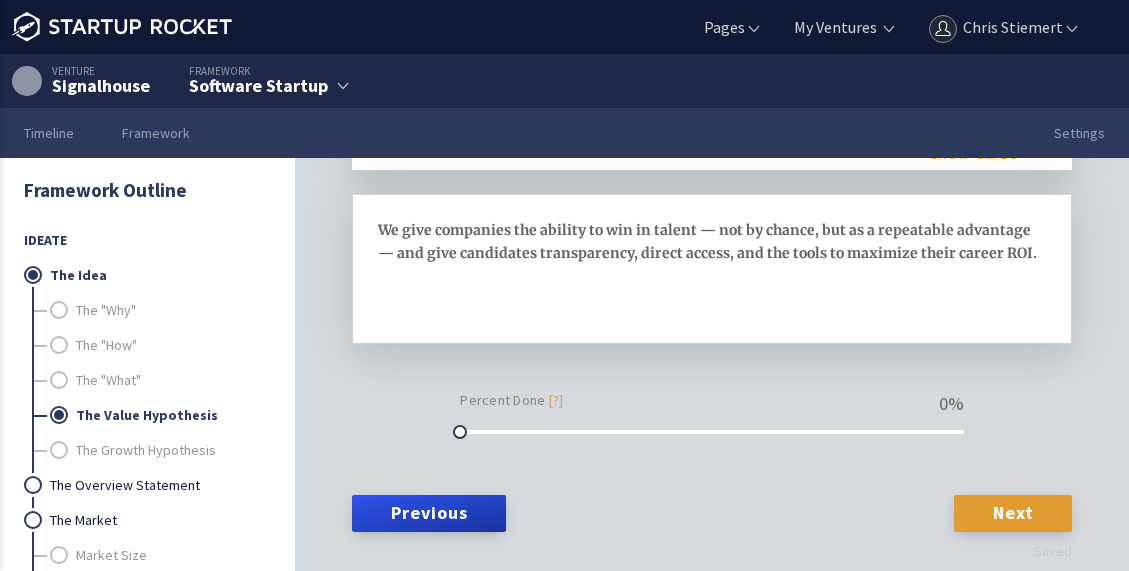 click on "Next" at bounding box center (1013, 513) 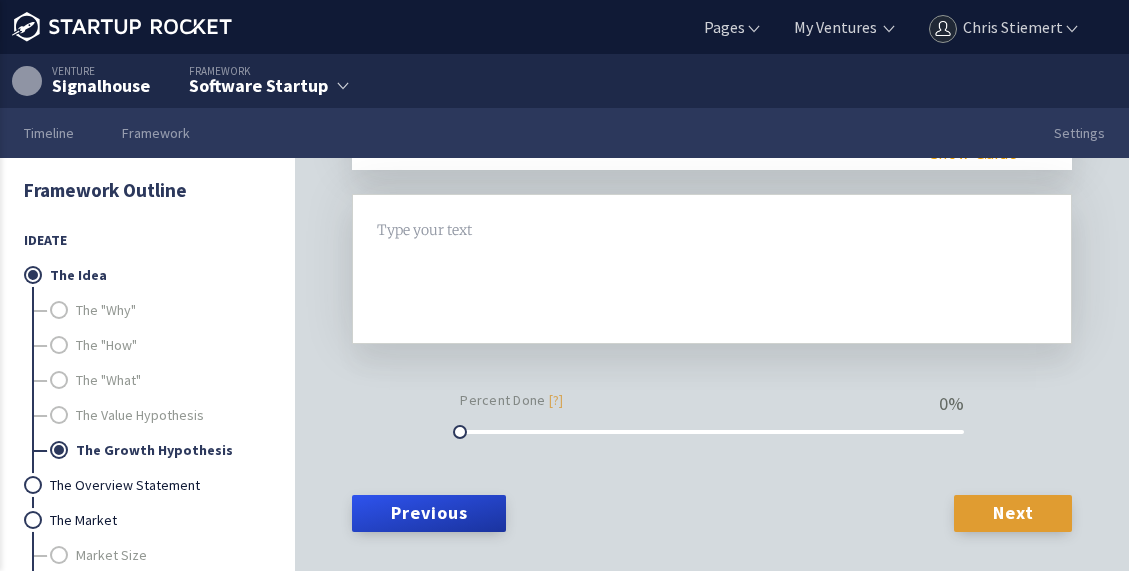 scroll, scrollTop: 0, scrollLeft: 0, axis: both 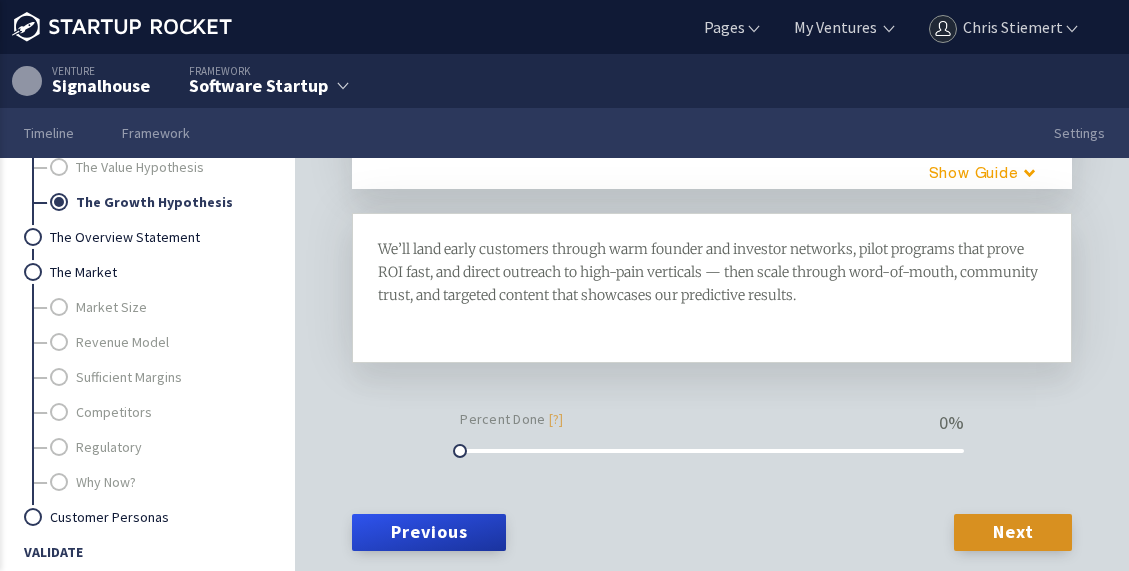 click on "We’ll land early customers through warm founder and investor networks, pilot programs that prove ROI fast, and direct outreach to high-pain verticals — then scale through word-of-mouth, community trust, and targeted content that showcases our predictive results.
H1 H2" at bounding box center (712, 288) 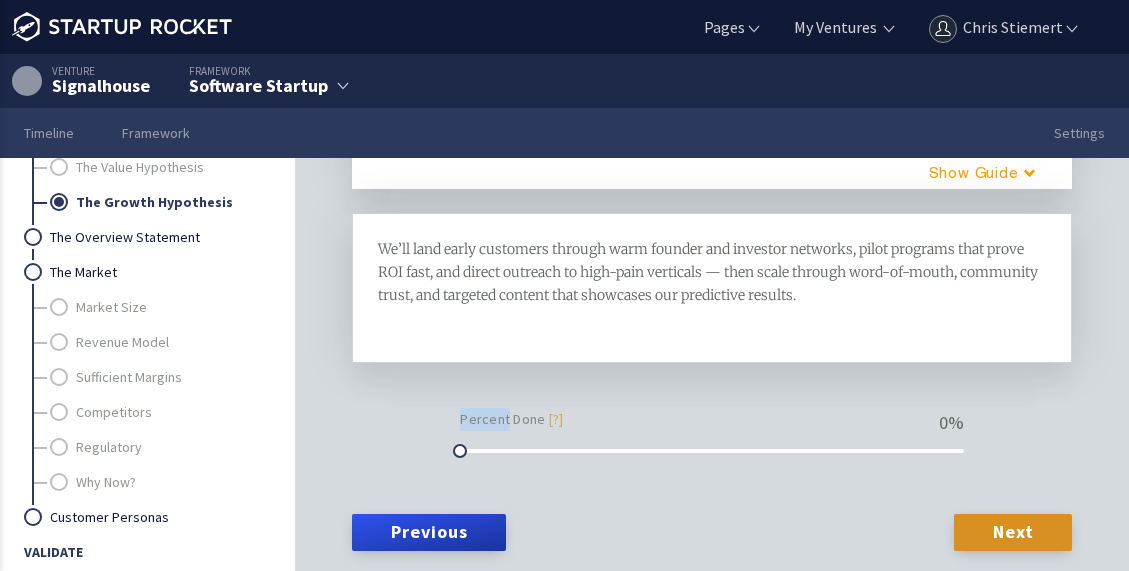 click on "We’ll land early customers through warm founder and investor networks, pilot programs that prove ROI fast, and direct outreach to high-pain verticals — then scale through word-of-mouth, community trust, and targeted content that showcases our predictive results.
H1 H2" at bounding box center (712, 288) 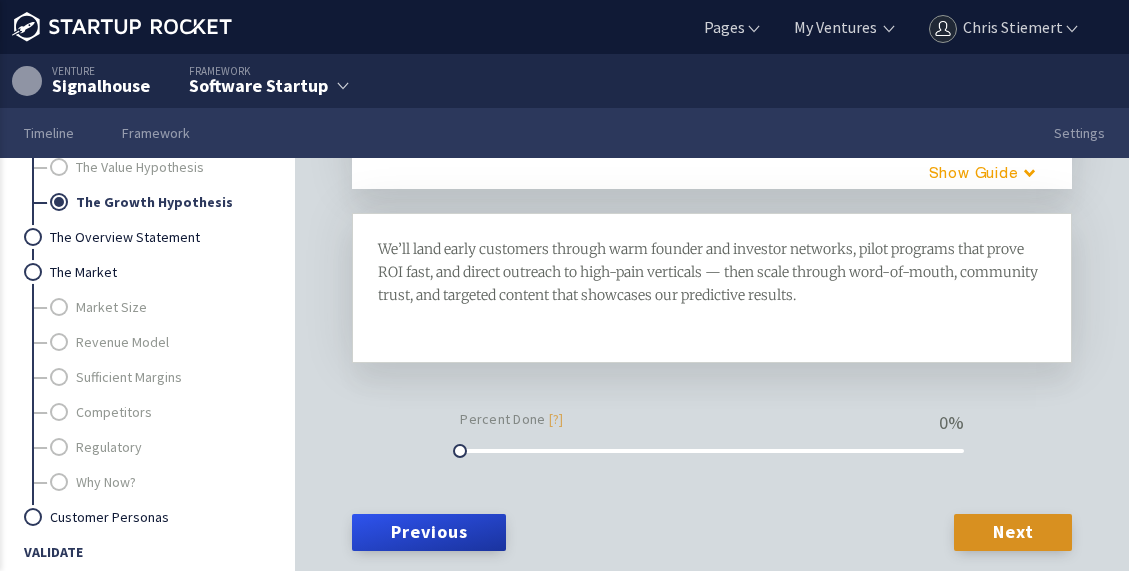 click on "We’ll land early customers through warm founder and investor networks, pilot programs that prove ROI fast, and direct outreach to high-pain verticals — then scale through word-of-mouth, community trust, and targeted content that showcases our predictive results." at bounding box center [709, 272] 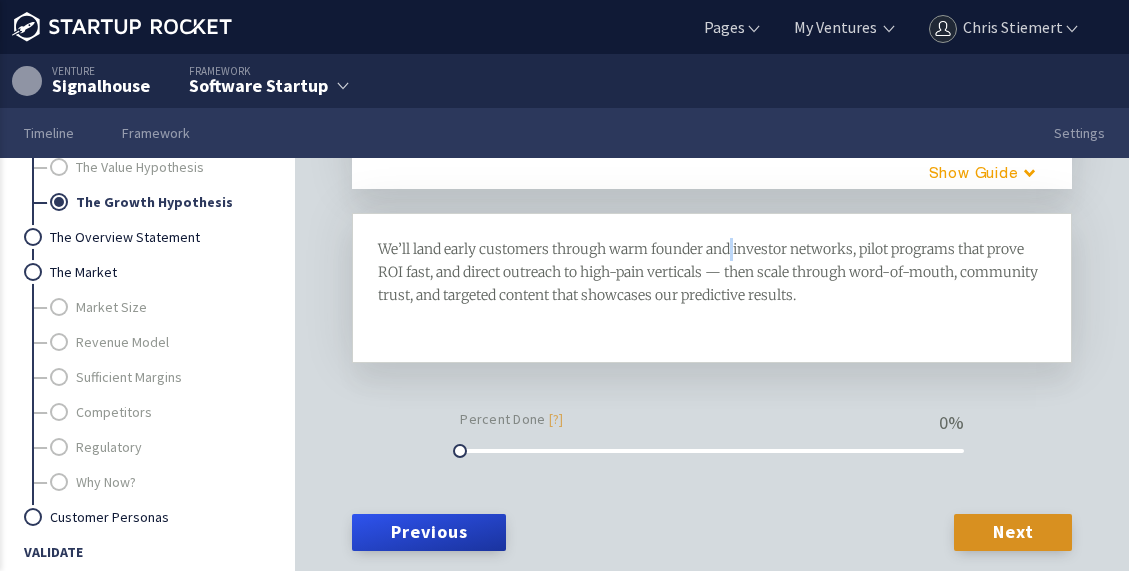 click on "We’ll land early customers through warm founder and investor networks, pilot programs that prove ROI fast, and direct outreach to high-pain verticals — then scale through word-of-mouth, community trust, and targeted content that showcases our predictive results." at bounding box center (709, 272) 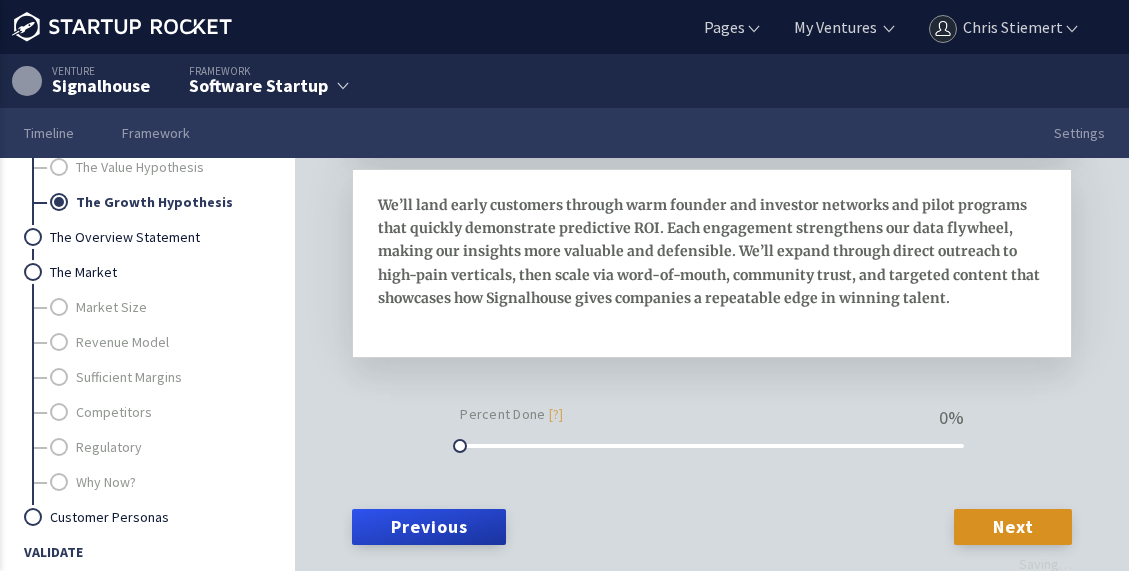 scroll, scrollTop: 203, scrollLeft: 0, axis: vertical 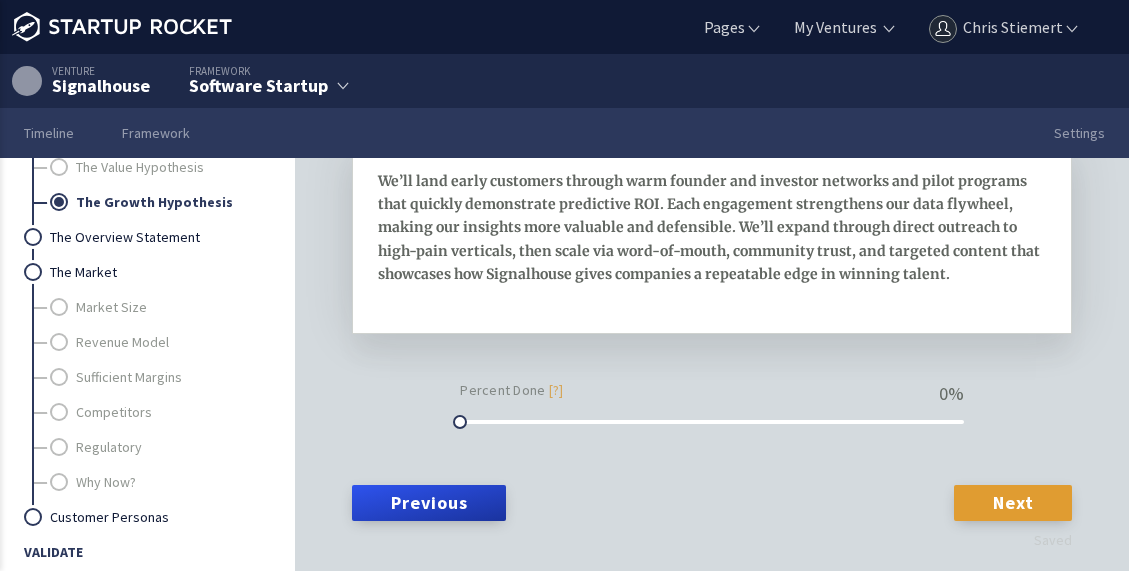 click on "Next" at bounding box center [1013, 503] 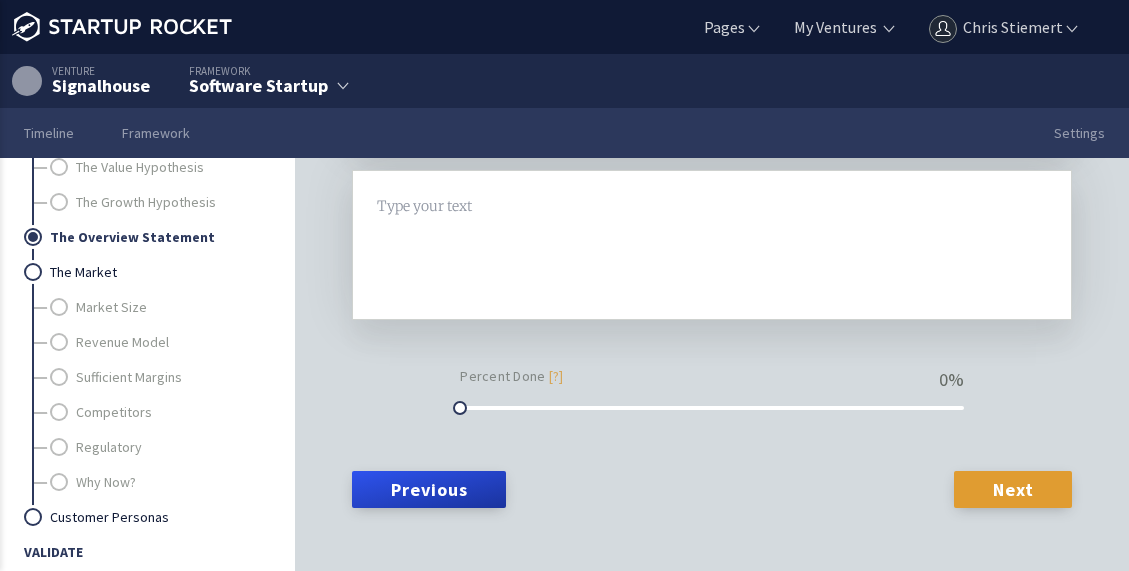 scroll, scrollTop: 0, scrollLeft: 0, axis: both 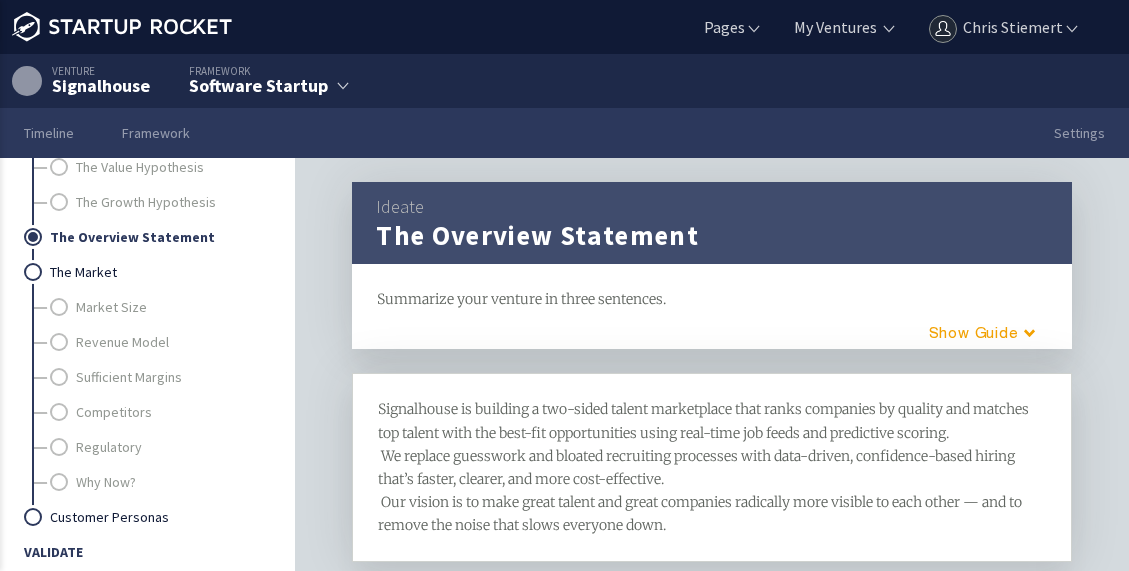 click on "Signalhouse is building a two-sided talent marketplace that ranks companies by quality and matches top talent with the best-fit opportunities using real-time job feeds and predictive scoring.
We replace guesswork and bloated recruiting processes with data-driven, confidence-based hiring that’s faster, clearer, and more cost-effective.
Our vision is to make great talent and great companies radically more visible to each other — and to remove the noise that slows everyone down." at bounding box center (705, 466) 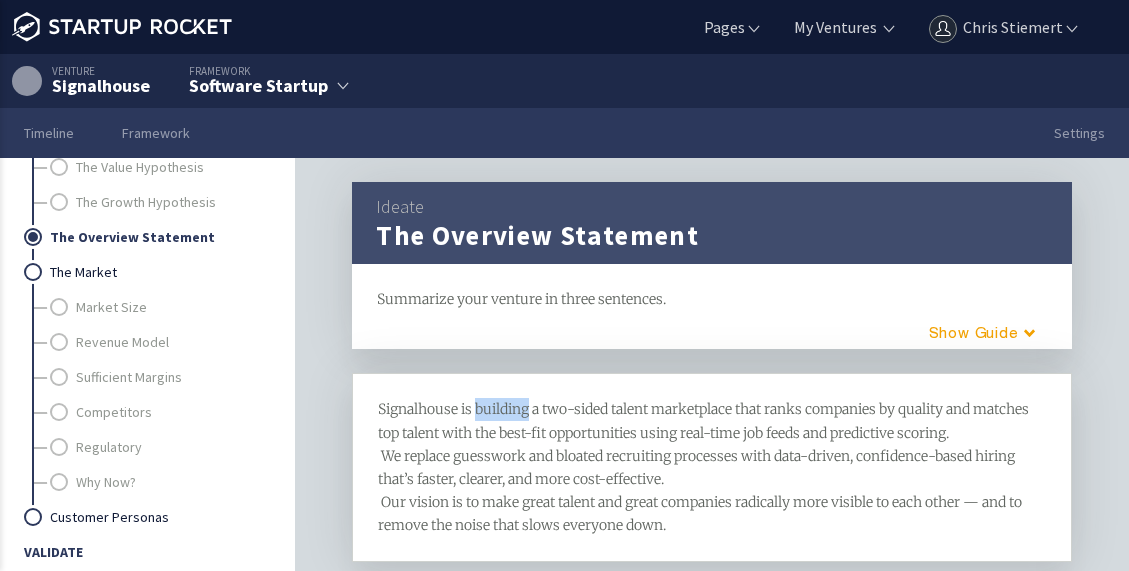 click on "Signalhouse is building a two-sided talent marketplace that ranks companies by quality and matches top talent with the best-fit opportunities using real-time job feeds and predictive scoring.
We replace guesswork and bloated recruiting processes with data-driven, confidence-based hiring that’s faster, clearer, and more cost-effective.
Our vision is to make great talent and great companies radically more visible to each other — and to remove the noise that slows everyone down." at bounding box center [705, 466] 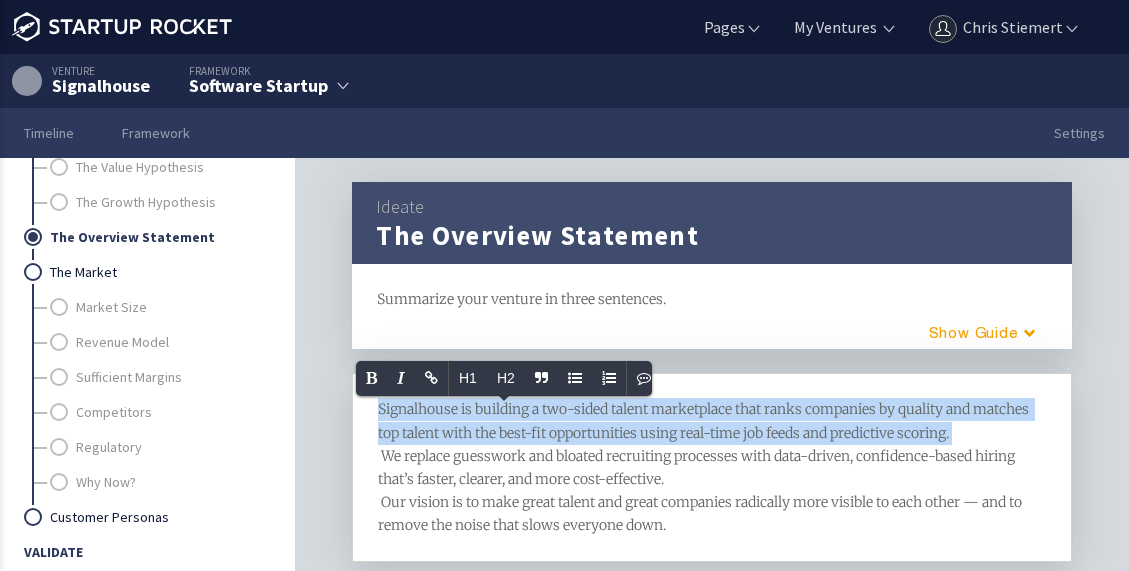 click on "Signalhouse is building a two-sided talent marketplace that ranks companies by quality and matches top talent with the best-fit opportunities using real-time job feeds and predictive scoring.
We replace guesswork and bloated recruiting processes with data-driven, confidence-based hiring that’s faster, clearer, and more cost-effective.
Our vision is to make great talent and great companies radically more visible to each other — and to remove the noise that slows everyone down." at bounding box center (705, 466) 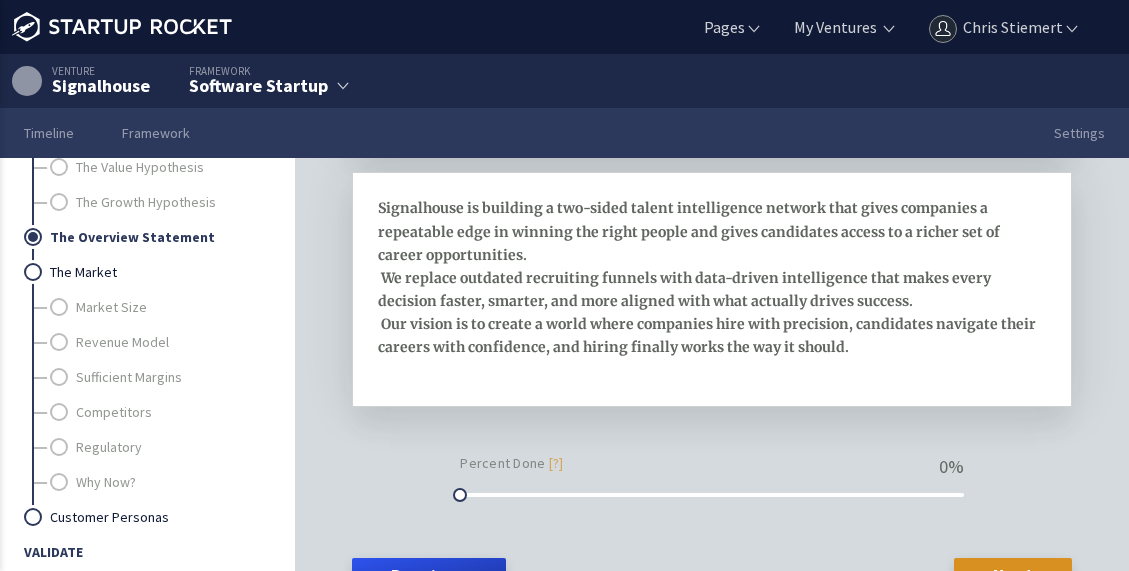 scroll, scrollTop: 218, scrollLeft: 0, axis: vertical 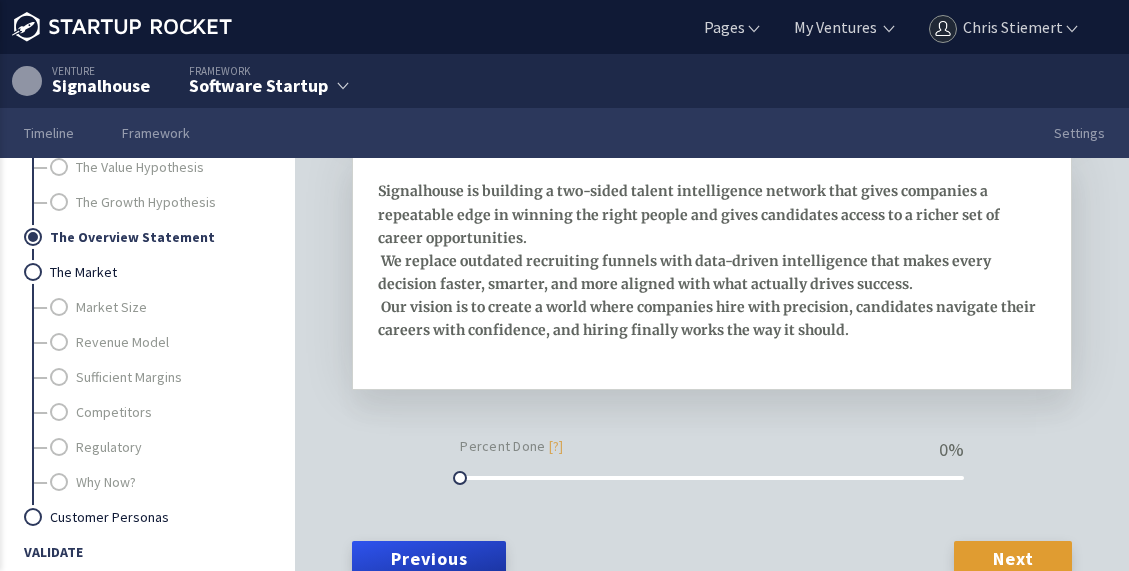 click on "Next" at bounding box center (1013, 559) 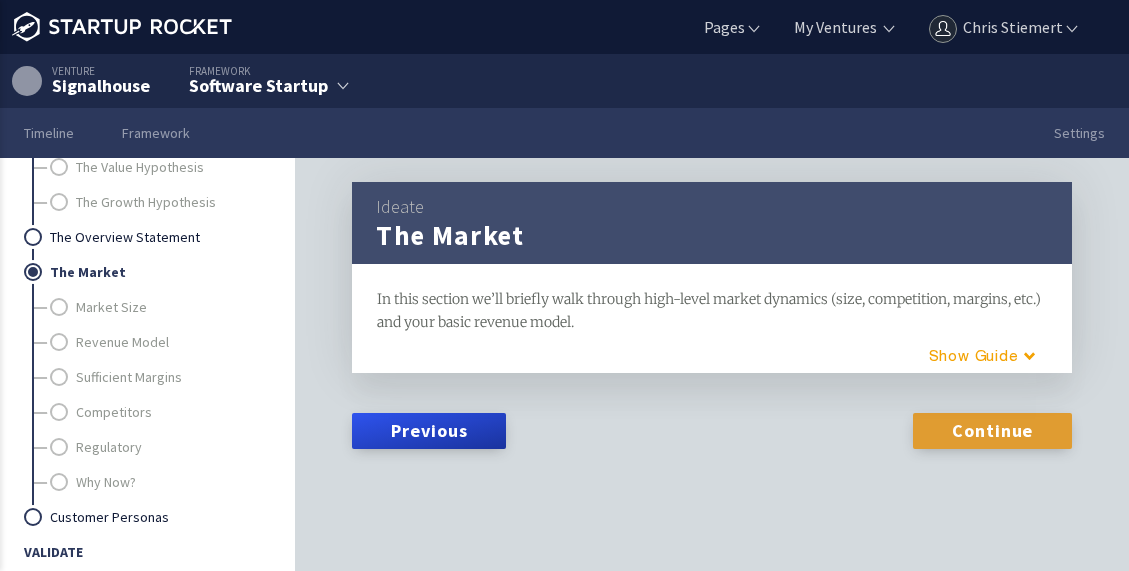 scroll, scrollTop: 0, scrollLeft: 0, axis: both 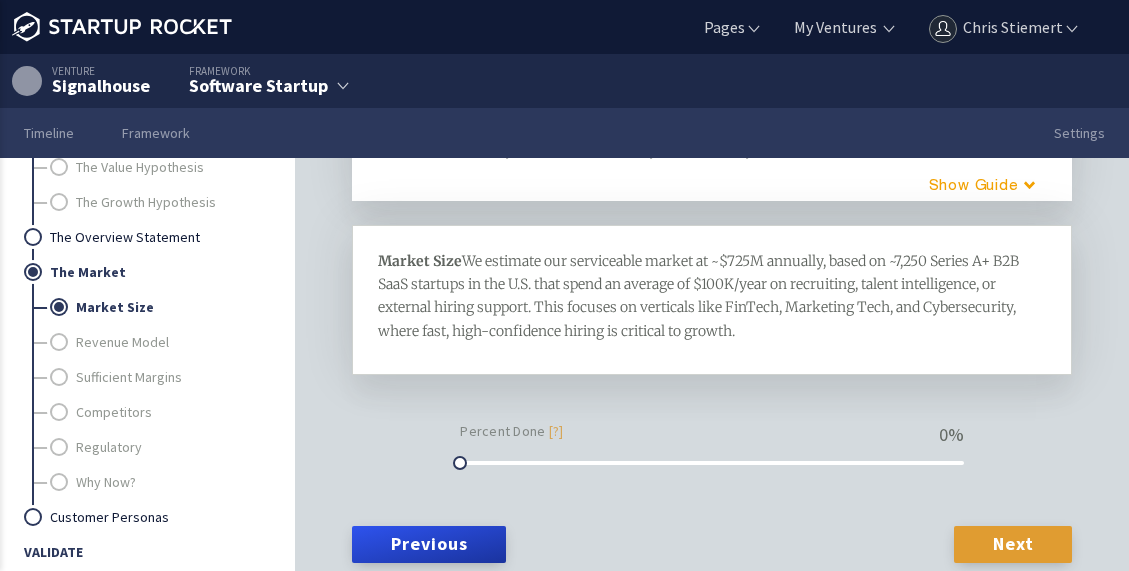 click on "Next" at bounding box center [1013, 544] 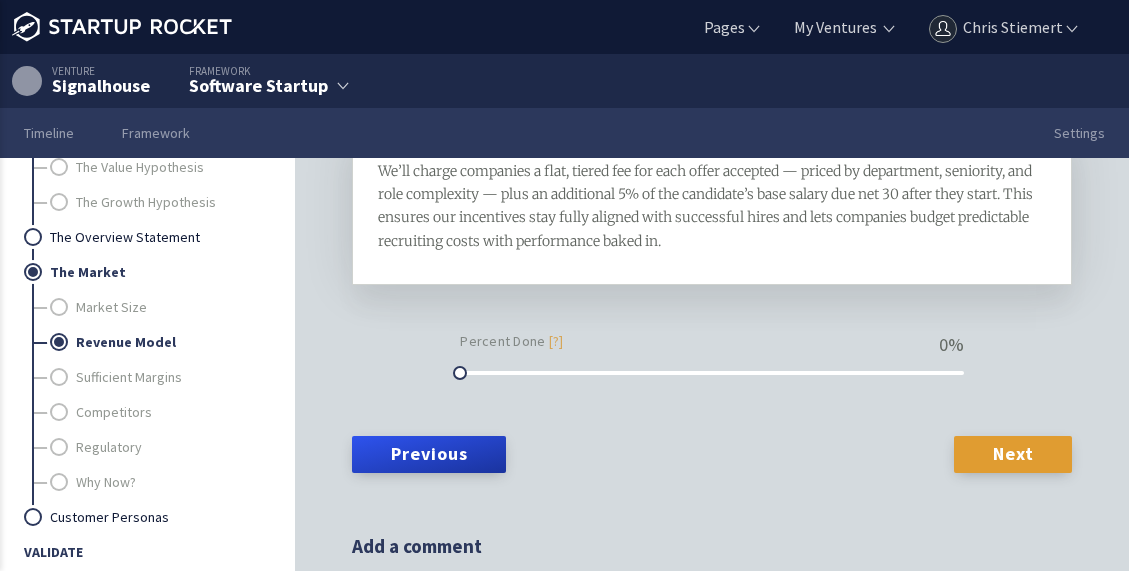 scroll, scrollTop: 212, scrollLeft: 0, axis: vertical 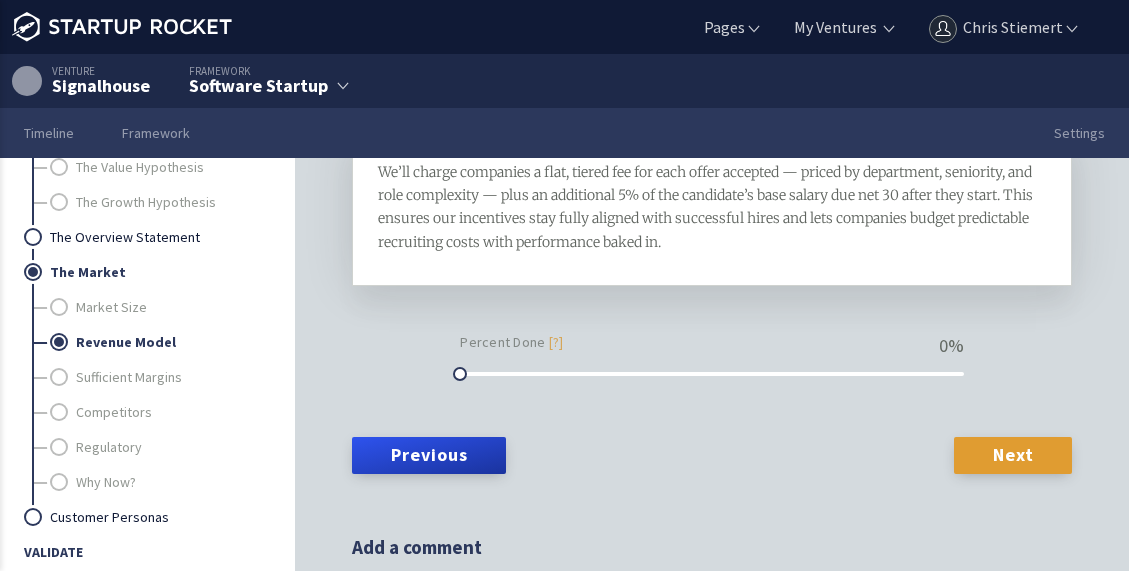 click on "Next" at bounding box center [1013, 455] 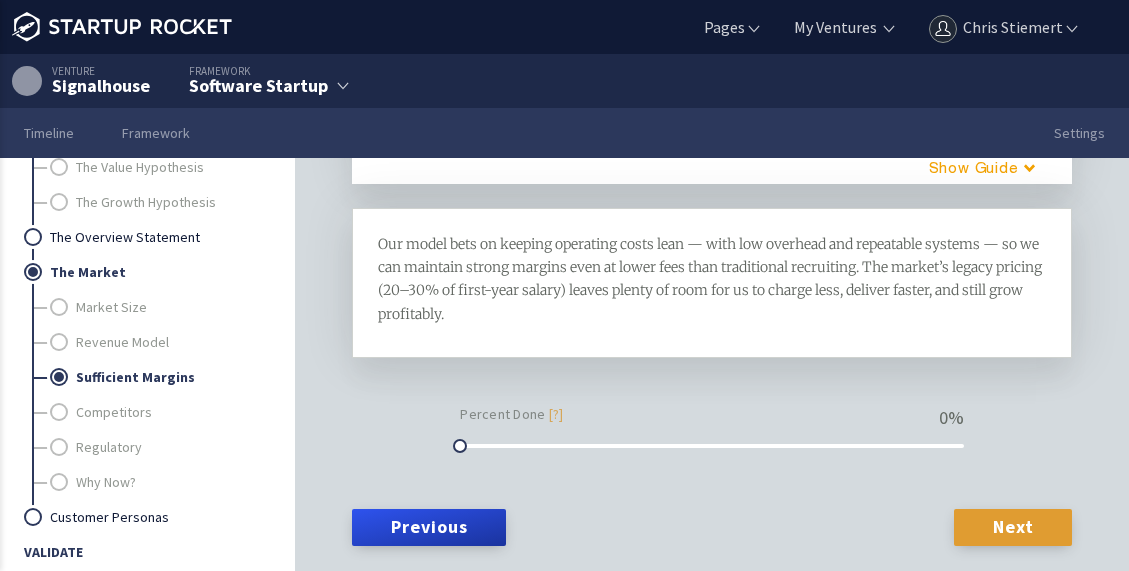 scroll, scrollTop: 138, scrollLeft: 0, axis: vertical 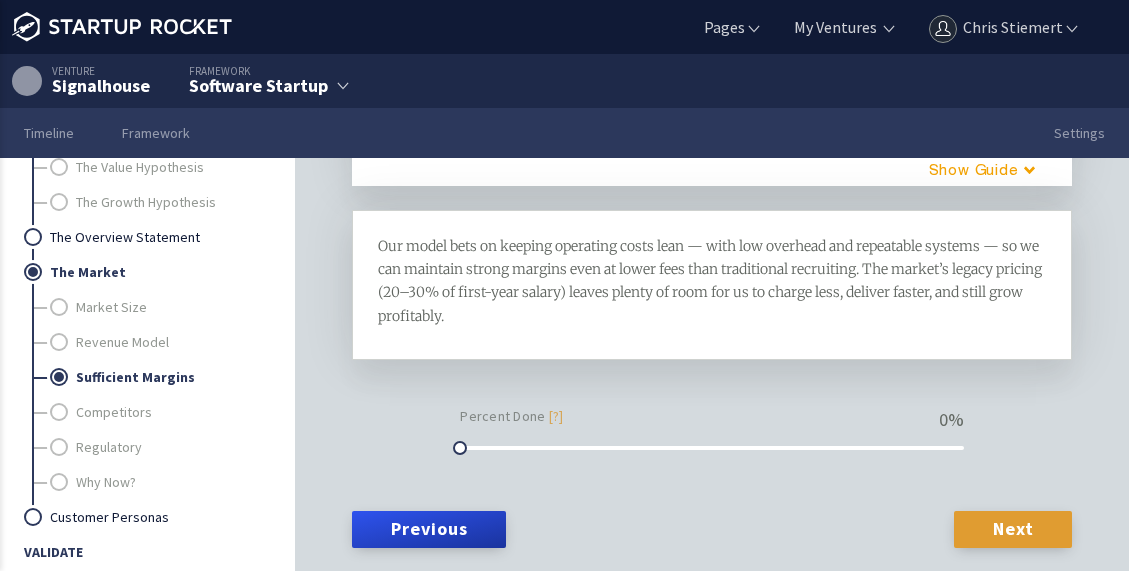 click on "Next" at bounding box center (1013, 529) 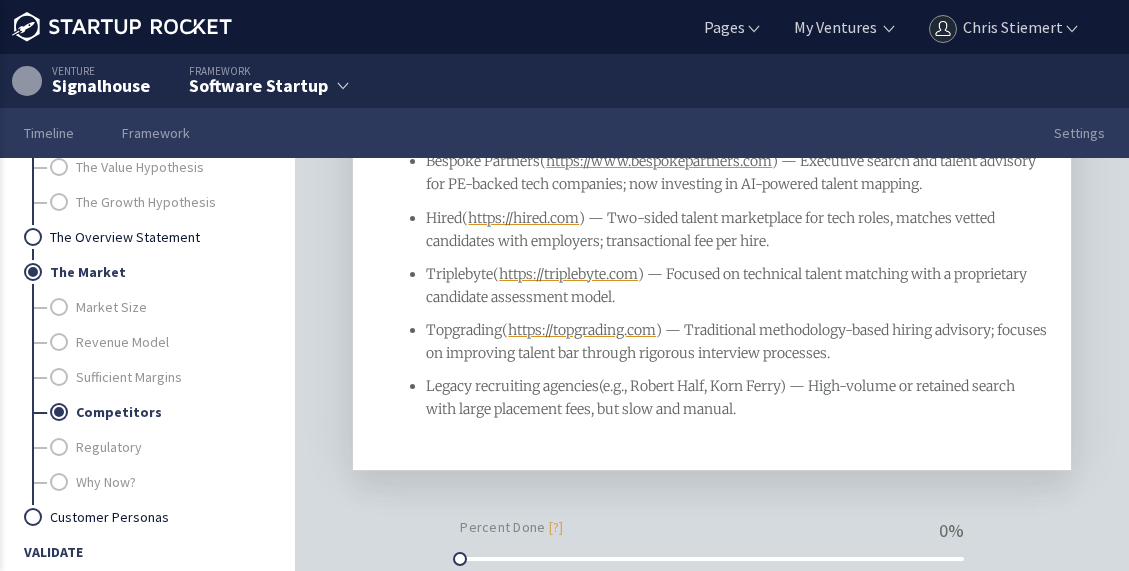 scroll, scrollTop: 270, scrollLeft: 0, axis: vertical 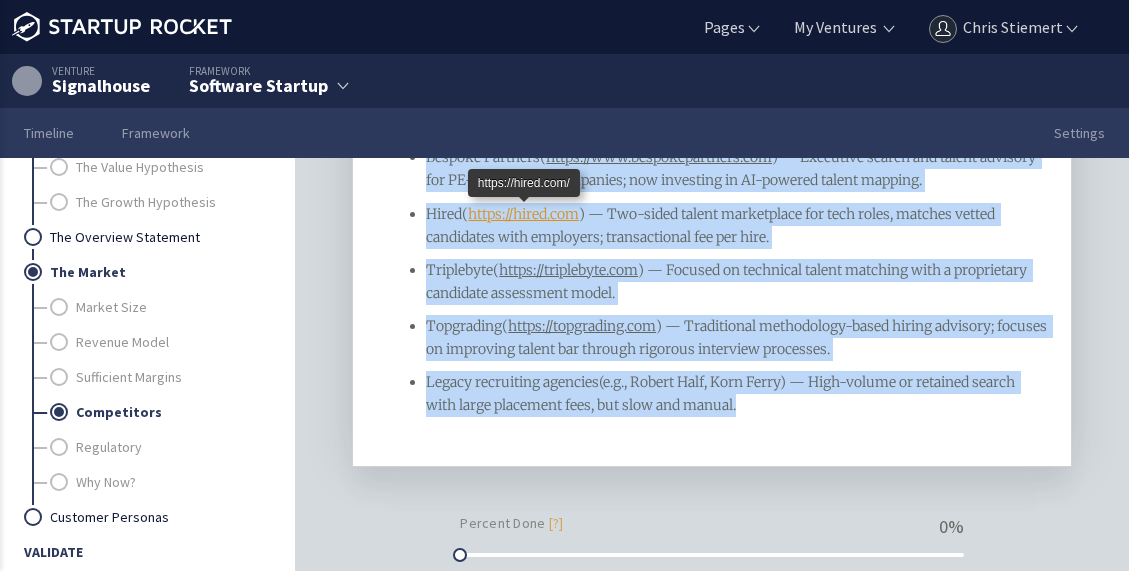 drag, startPoint x: 805, startPoint y: 515, endPoint x: 541, endPoint y: 245, distance: 377.61887 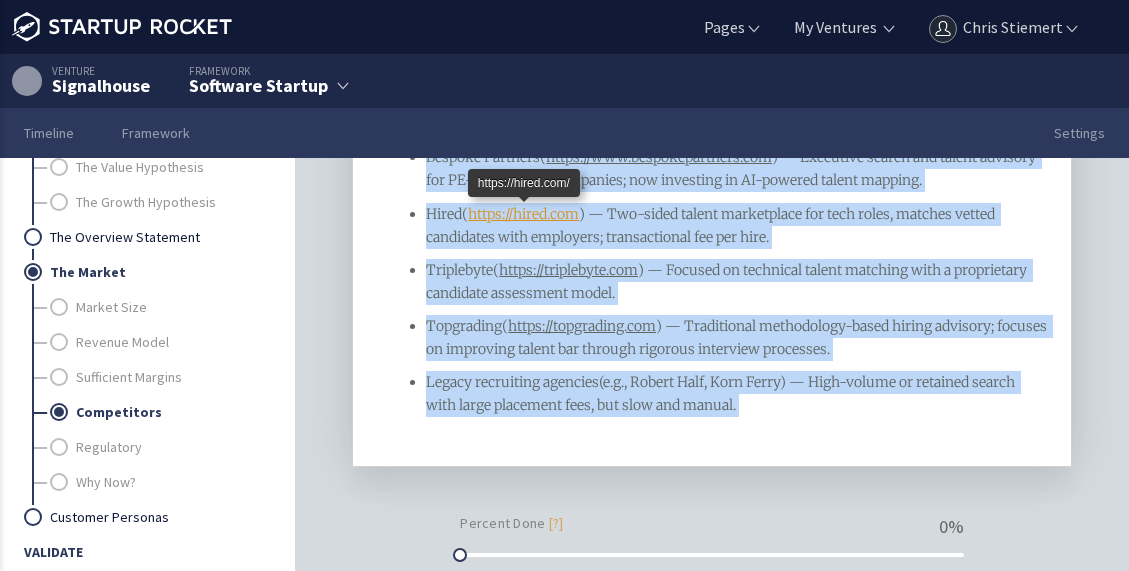 copy on "Competitors Bespoke Partners ( https://www.bespokepartners.com ) — Executive search and talent advisory for PE-backed tech companies; now investing in AI-powered talent mapping.
Hired ( https://hired.com ) — Two-sided talent marketplace for tech roles, matches vetted candidates with employers; transactional fee per hire.
Triplebyte ( https://triplebyte.com ) — Focused on technical talent matching with a proprietary candidate assessment model.
Topgrading ( https://topgrading.com ) — Traditional methodology-based hiring advisory; focuses on improving talent bar through rigorous interview processes.
Legacy recruiting agencies (e.g., Robert Half, Korn Ferry) — High-volume or retained search with large placement fees, but slow and manual." 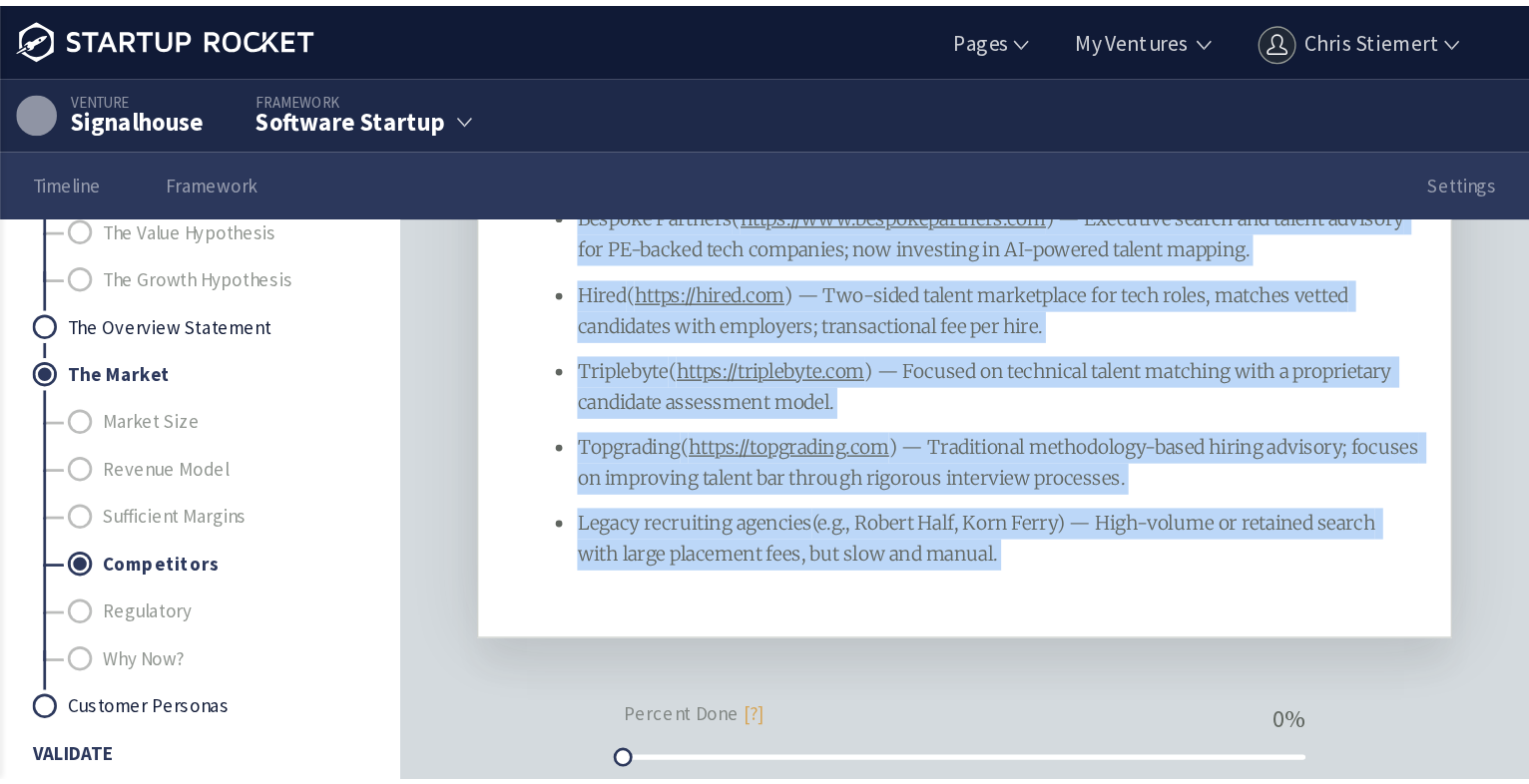 scroll, scrollTop: 0, scrollLeft: 0, axis: both 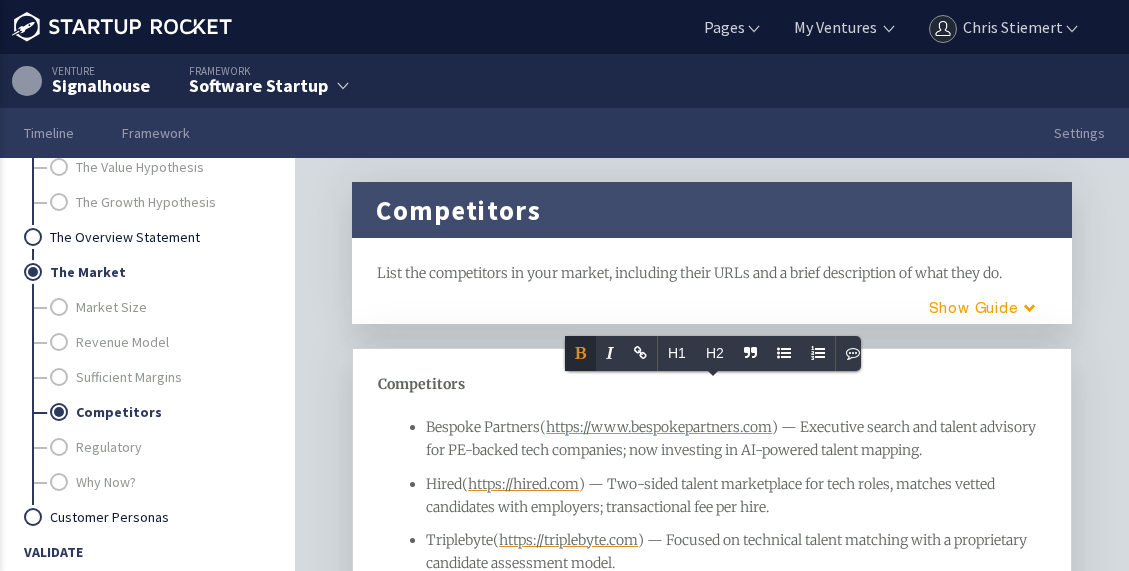 click on "List the competitors in your market, including their URLs and a brief description of what they do." at bounding box center [689, 273] 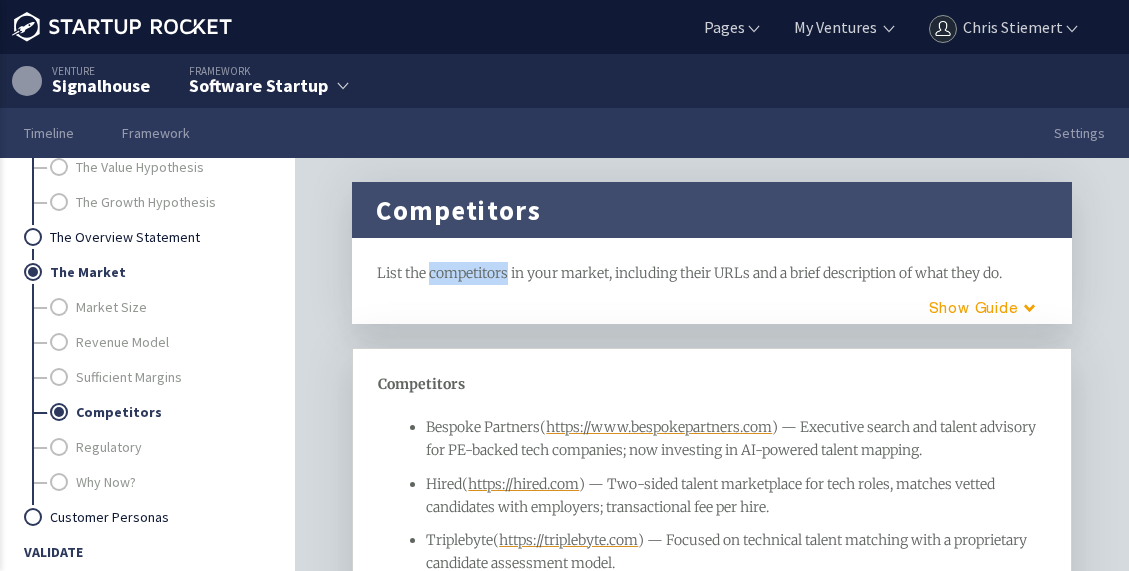 click on "List the competitors in your market, including their URLs and a brief description of what they do." at bounding box center [689, 273] 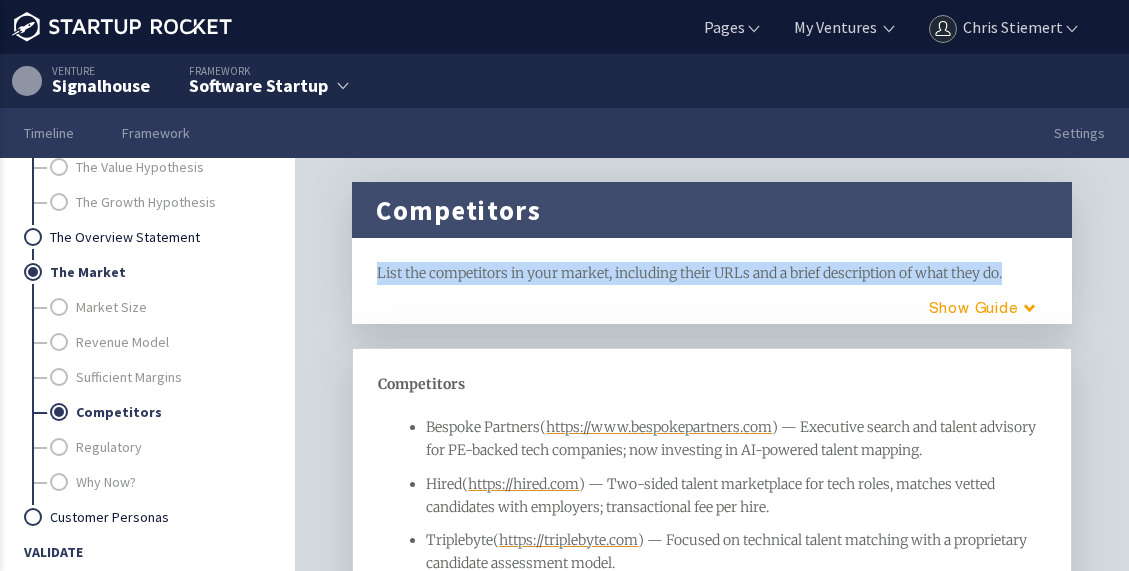 click on "List the competitors in your market, including their URLs and a brief description of what they do." at bounding box center [689, 273] 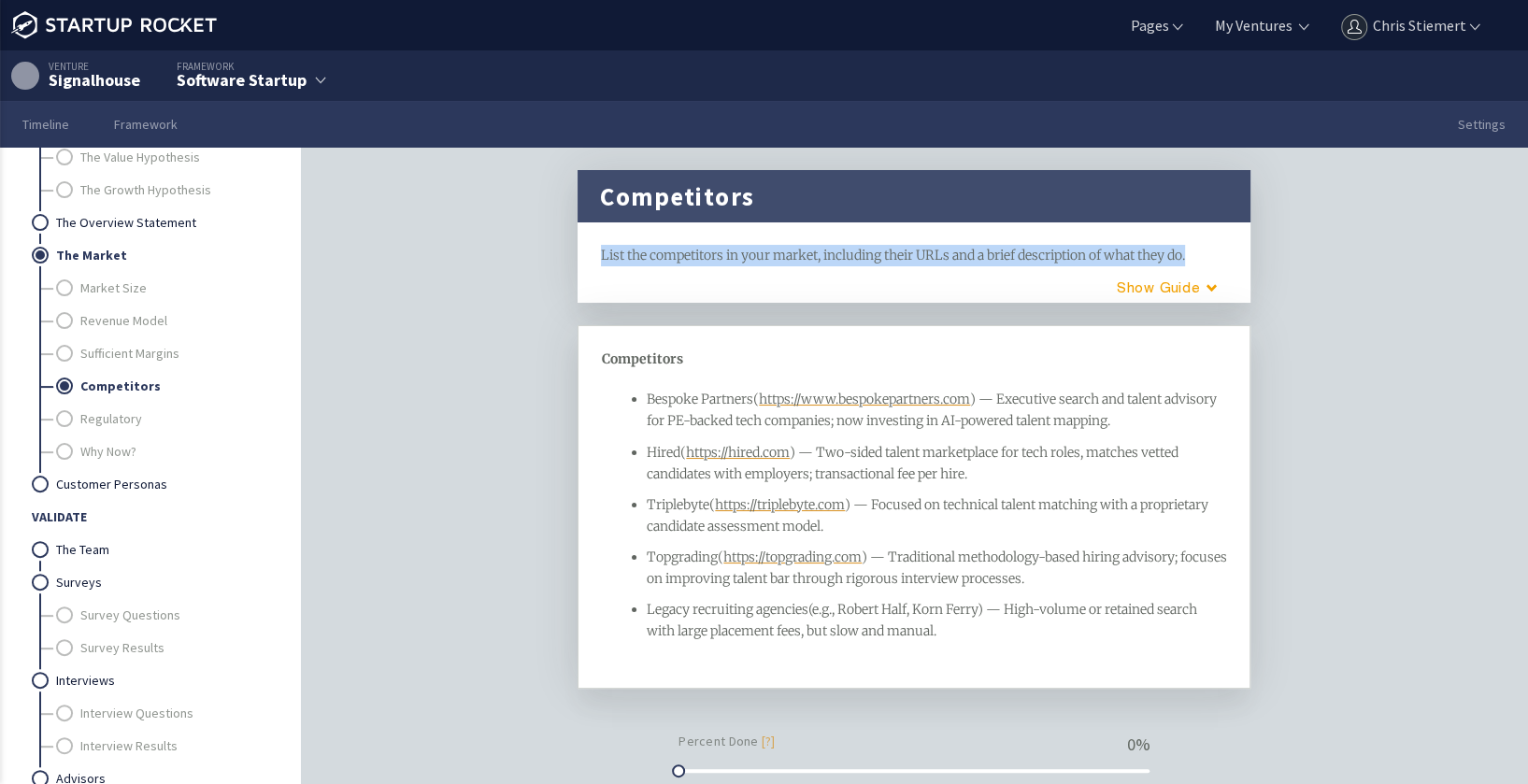 scroll, scrollTop: 231, scrollLeft: 0, axis: vertical 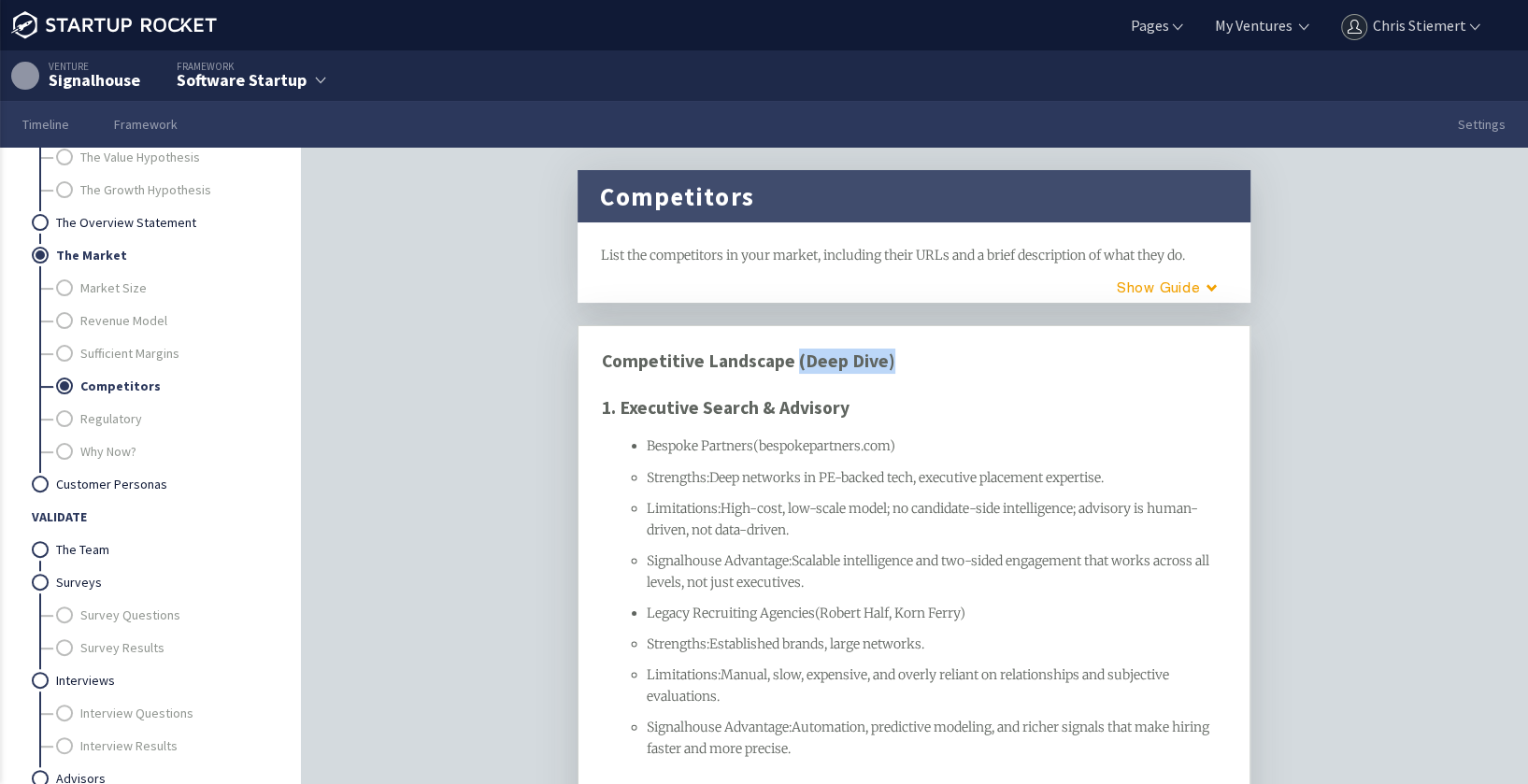drag, startPoint x: 925, startPoint y: 356, endPoint x: 794, endPoint y: 361, distance: 131.09539 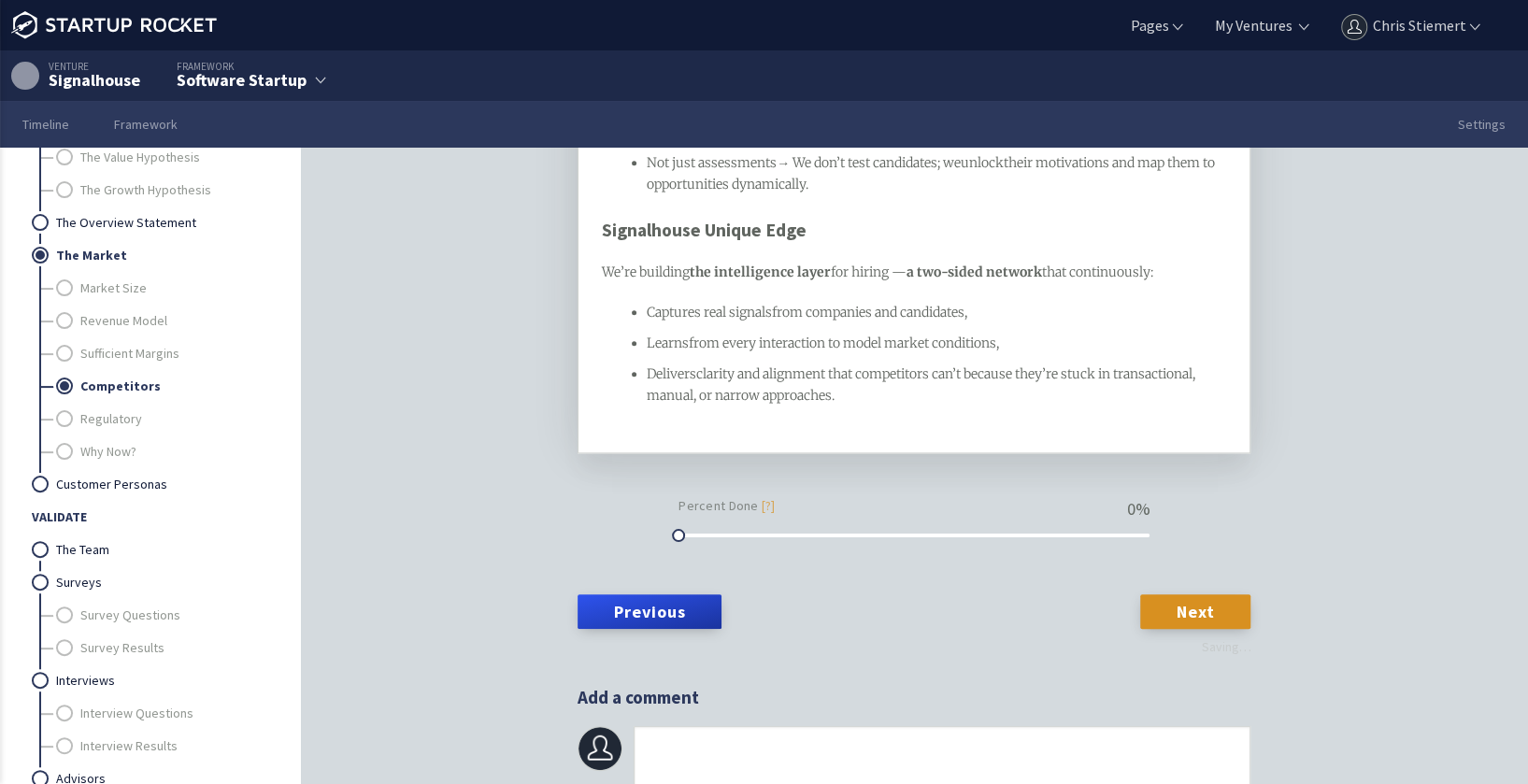 scroll, scrollTop: 1946, scrollLeft: 0, axis: vertical 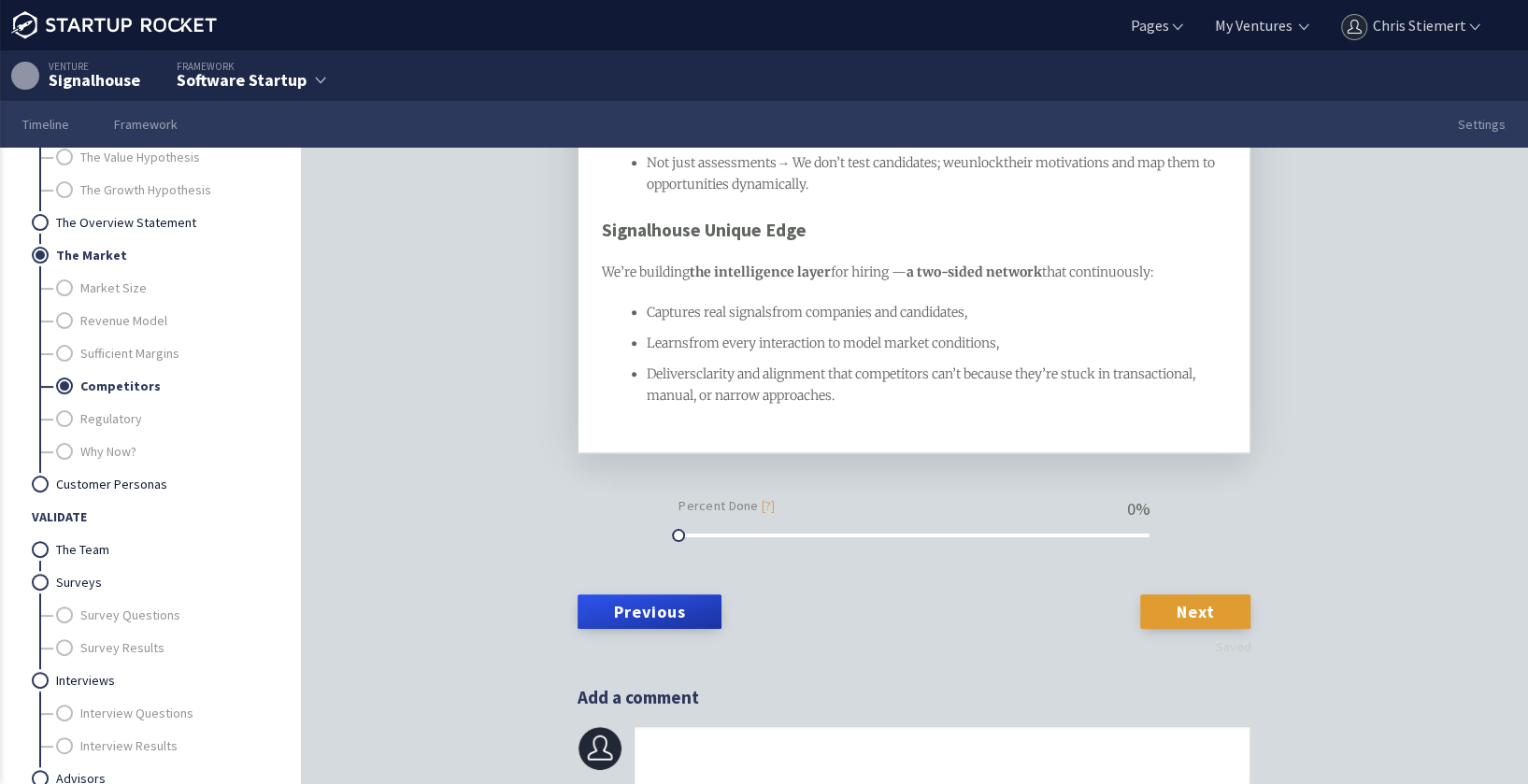 click on "Next" at bounding box center (1195, 611) 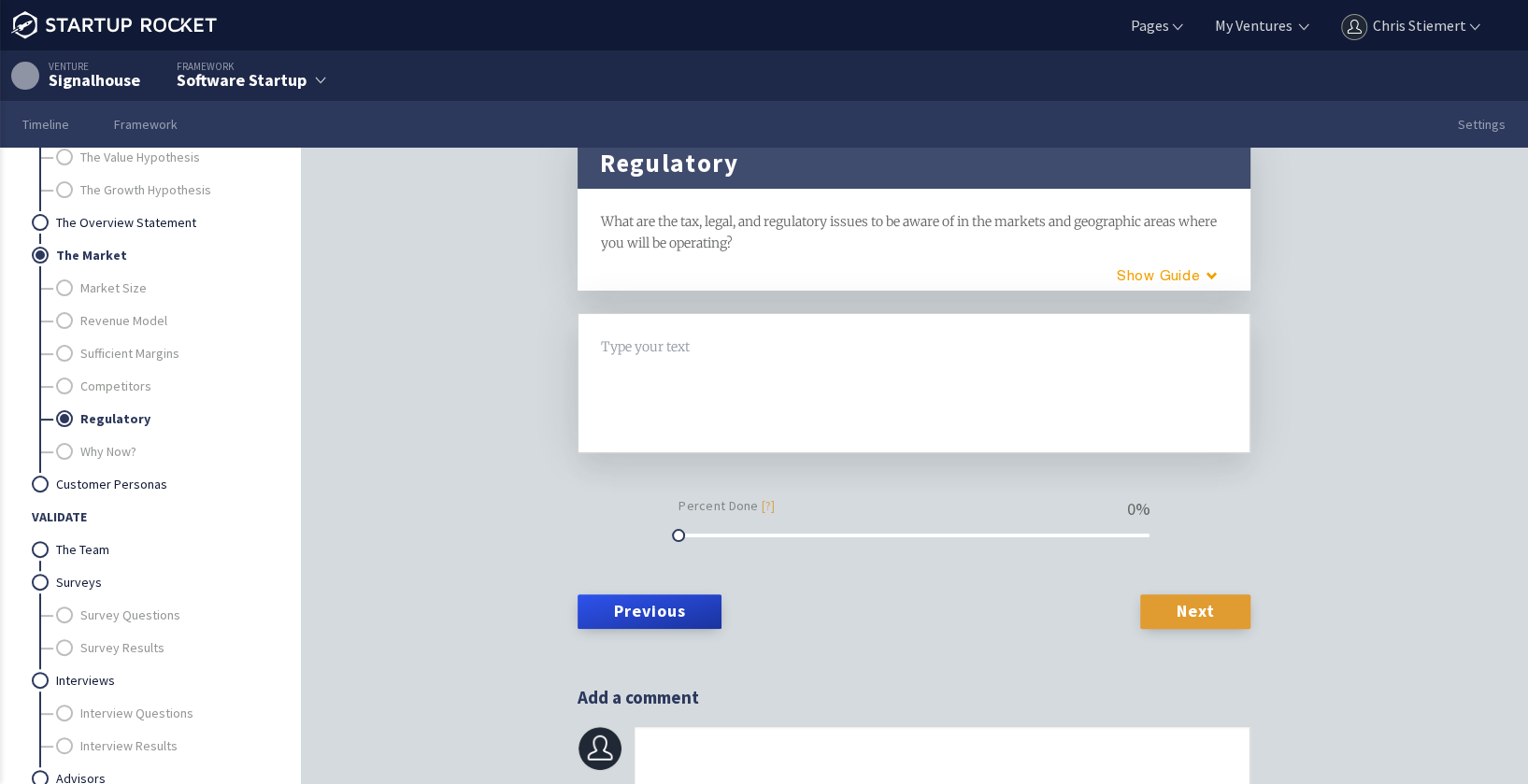 scroll, scrollTop: 0, scrollLeft: 0, axis: both 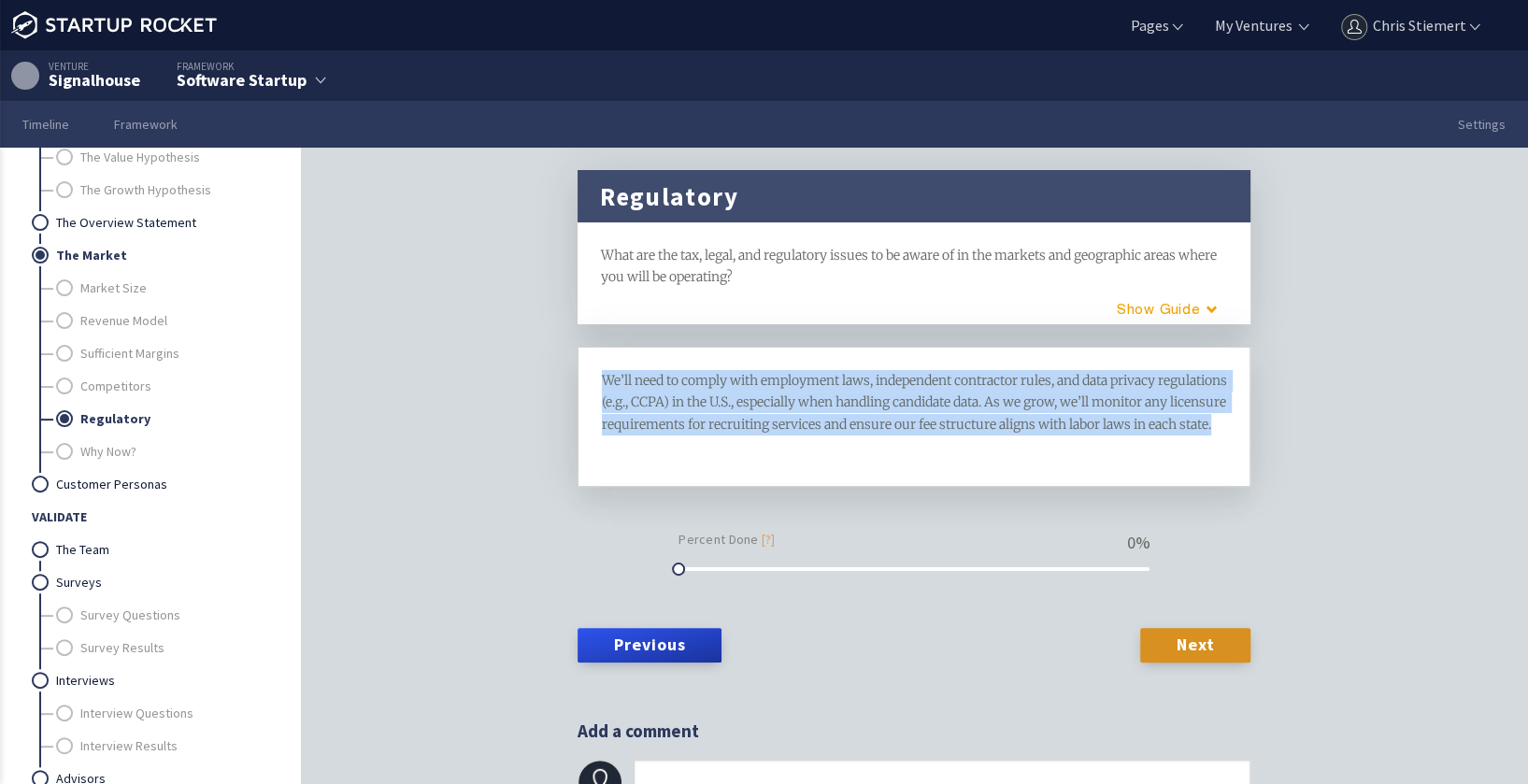 drag, startPoint x: 774, startPoint y: 442, endPoint x: 590, endPoint y: 333, distance: 213.86211 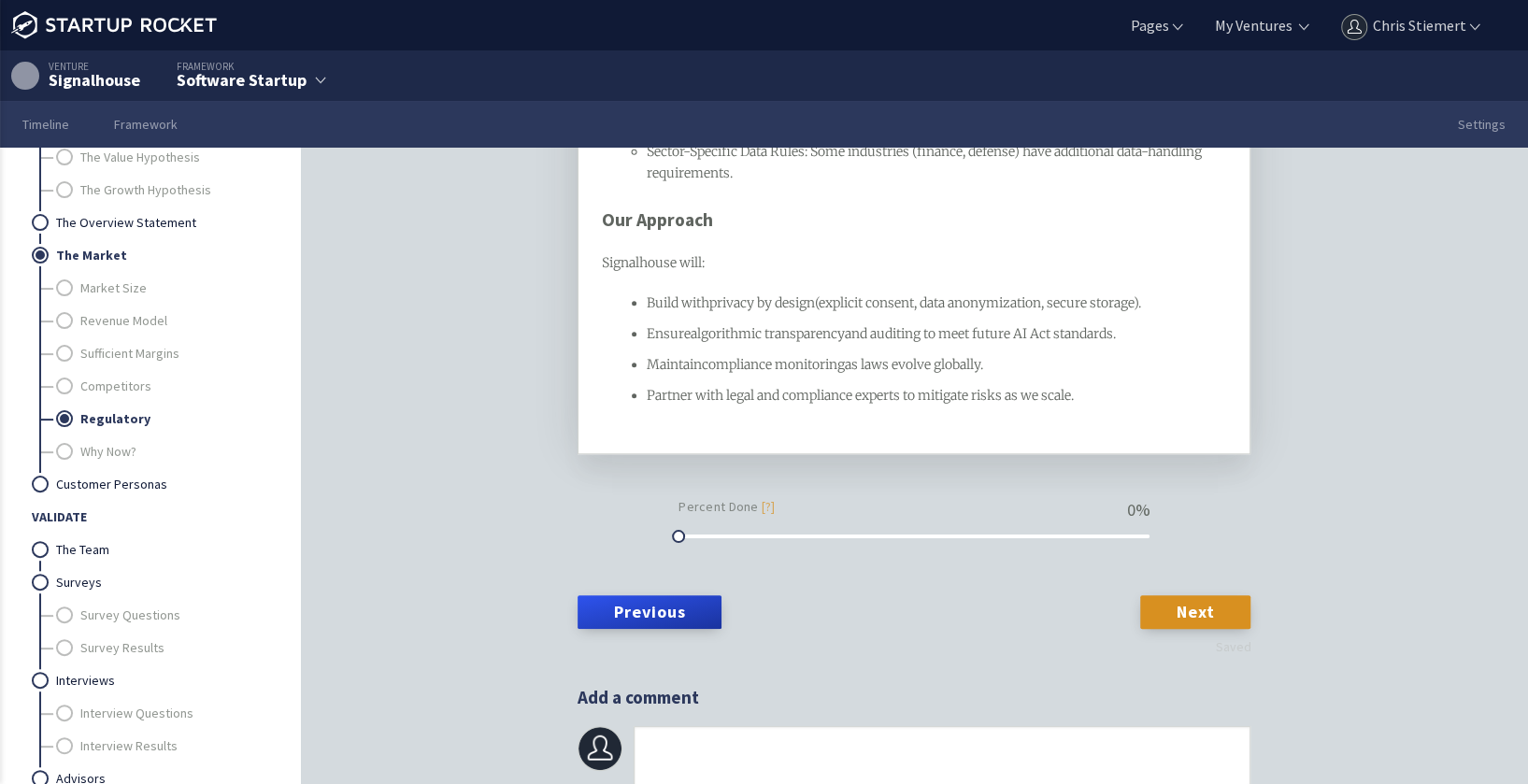 scroll, scrollTop: 1181, scrollLeft: 0, axis: vertical 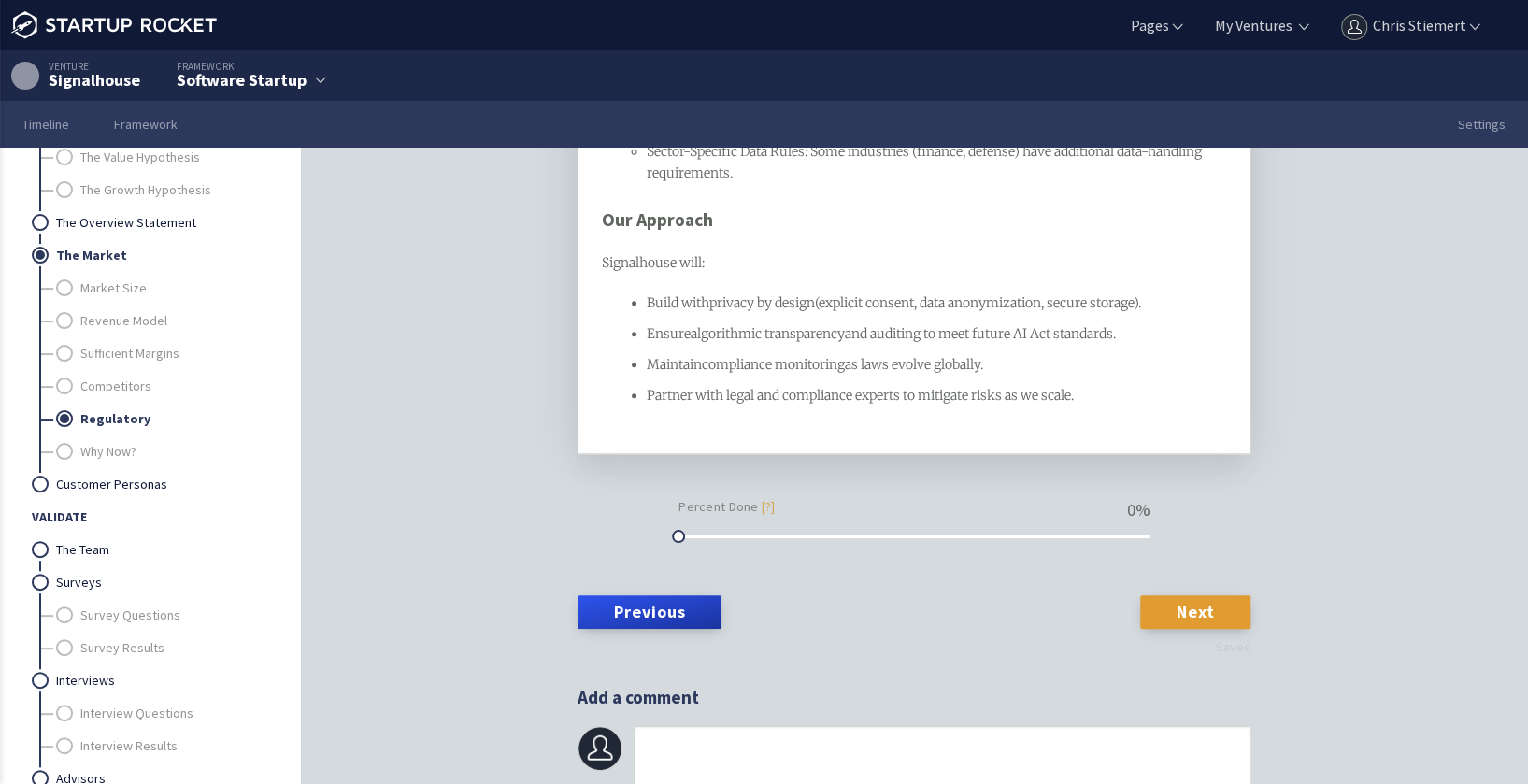 click on "Next" at bounding box center (1195, 612) 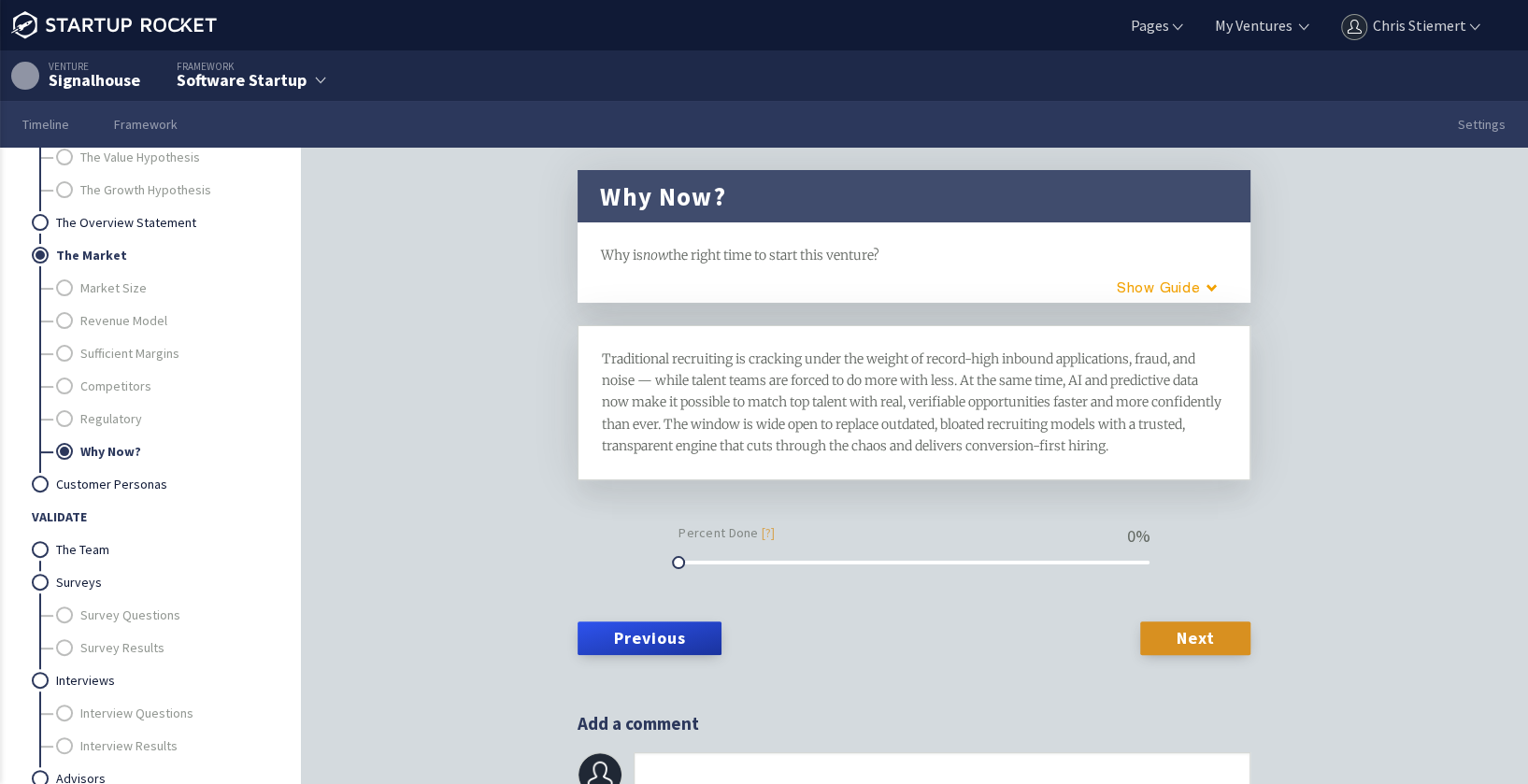 click on "Traditional recruiting is cracking under the weight of record-high inbound applications, fraud, and noise — while talent teams are forced to do more with less. At the same time, AI and predictive data now make it possible to match top talent with real, verifiable opportunities faster and more confidently than ever. The window is wide open to replace outdated, bloated recruiting models with a trusted, transparent engine that cuts through the chaos and delivers conversion-first hiring." at bounding box center (913, 402) 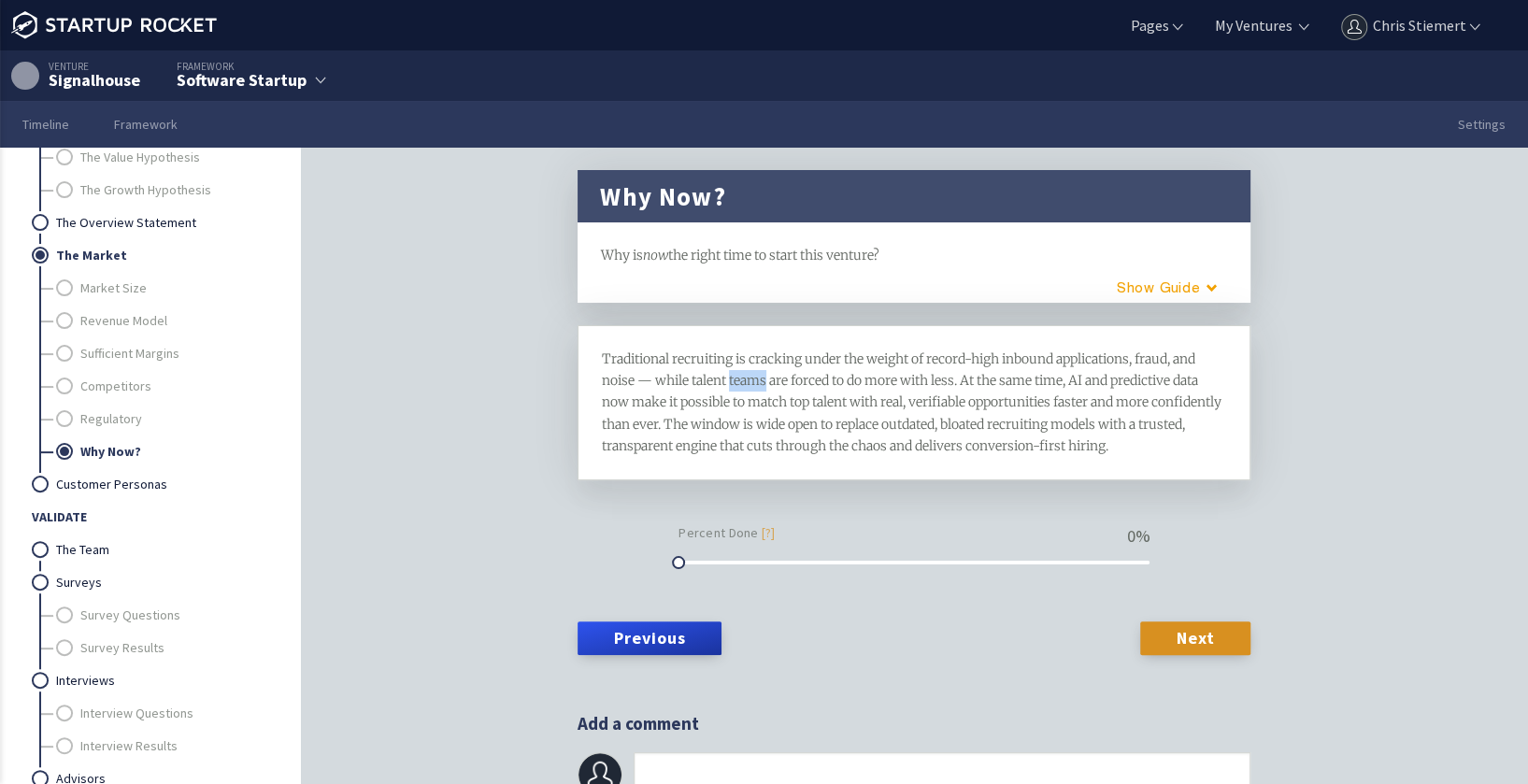 click on "Traditional recruiting is cracking under the weight of record-high inbound applications, fraud, and noise — while talent teams are forced to do more with less. At the same time, AI and predictive data now make it possible to match top talent with real, verifiable opportunities faster and more confidently than ever. The window is wide open to replace outdated, bloated recruiting models with a trusted, transparent engine that cuts through the chaos and delivers conversion-first hiring." at bounding box center (913, 402) 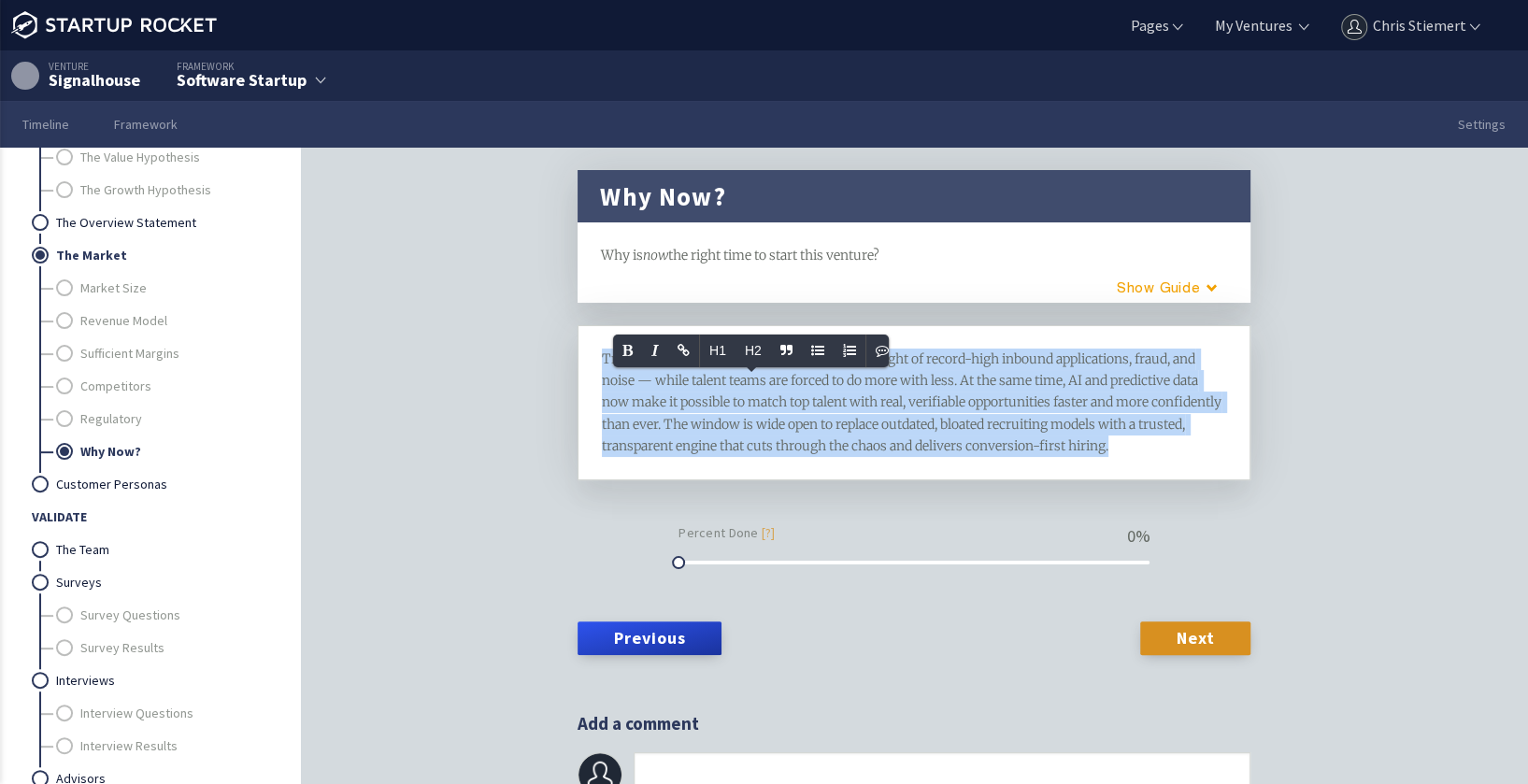 click on "Traditional recruiting is cracking under the weight of record-high inbound applications, fraud, and noise — while talent teams are forced to do more with less. At the same time, AI and predictive data now make it possible to match top talent with real, verifiable opportunities faster and more confidently than ever. The window is wide open to replace outdated, bloated recruiting models with a trusted, transparent engine that cuts through the chaos and delivers conversion-first hiring." at bounding box center (913, 402) 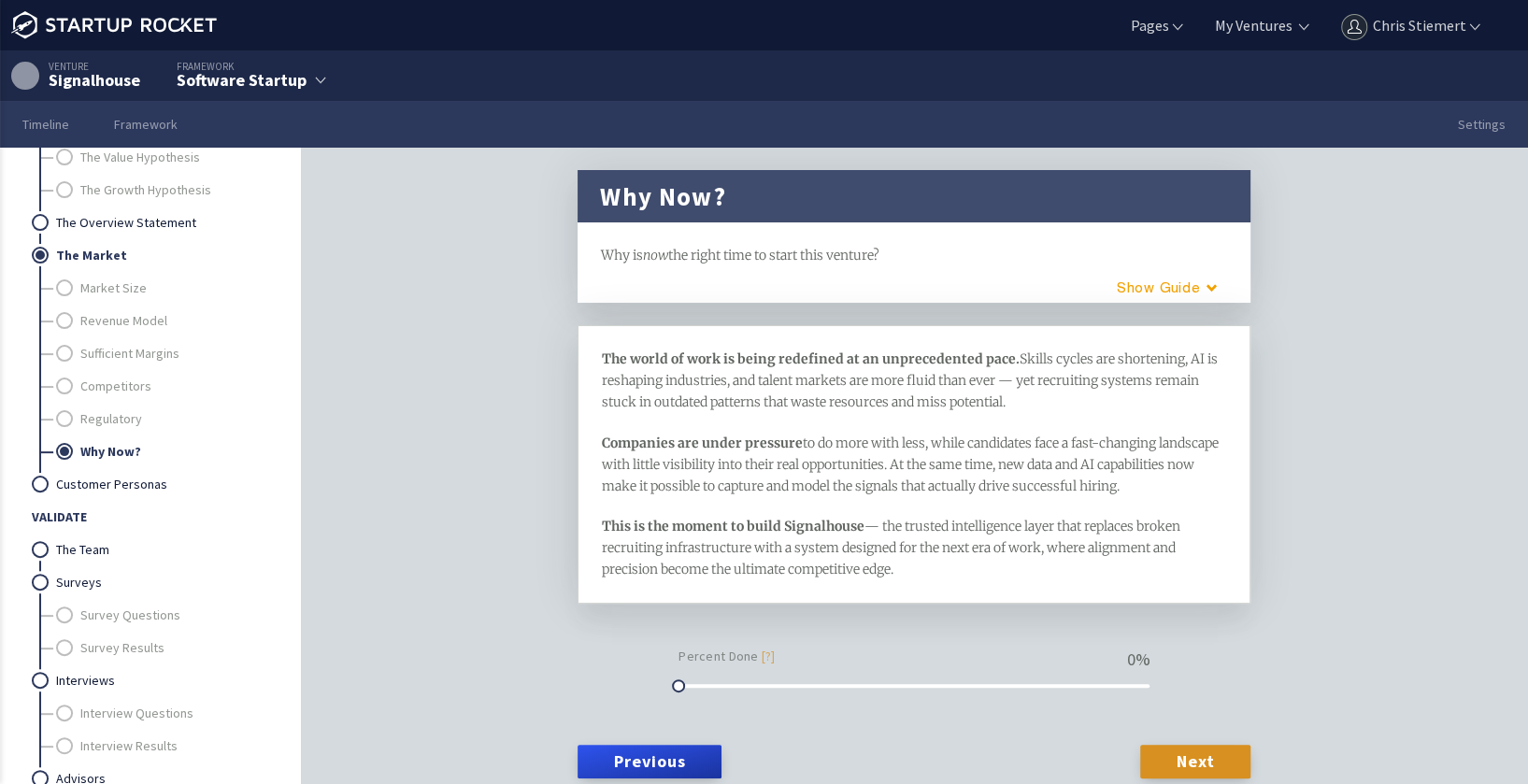 scroll, scrollTop: 192, scrollLeft: 0, axis: vertical 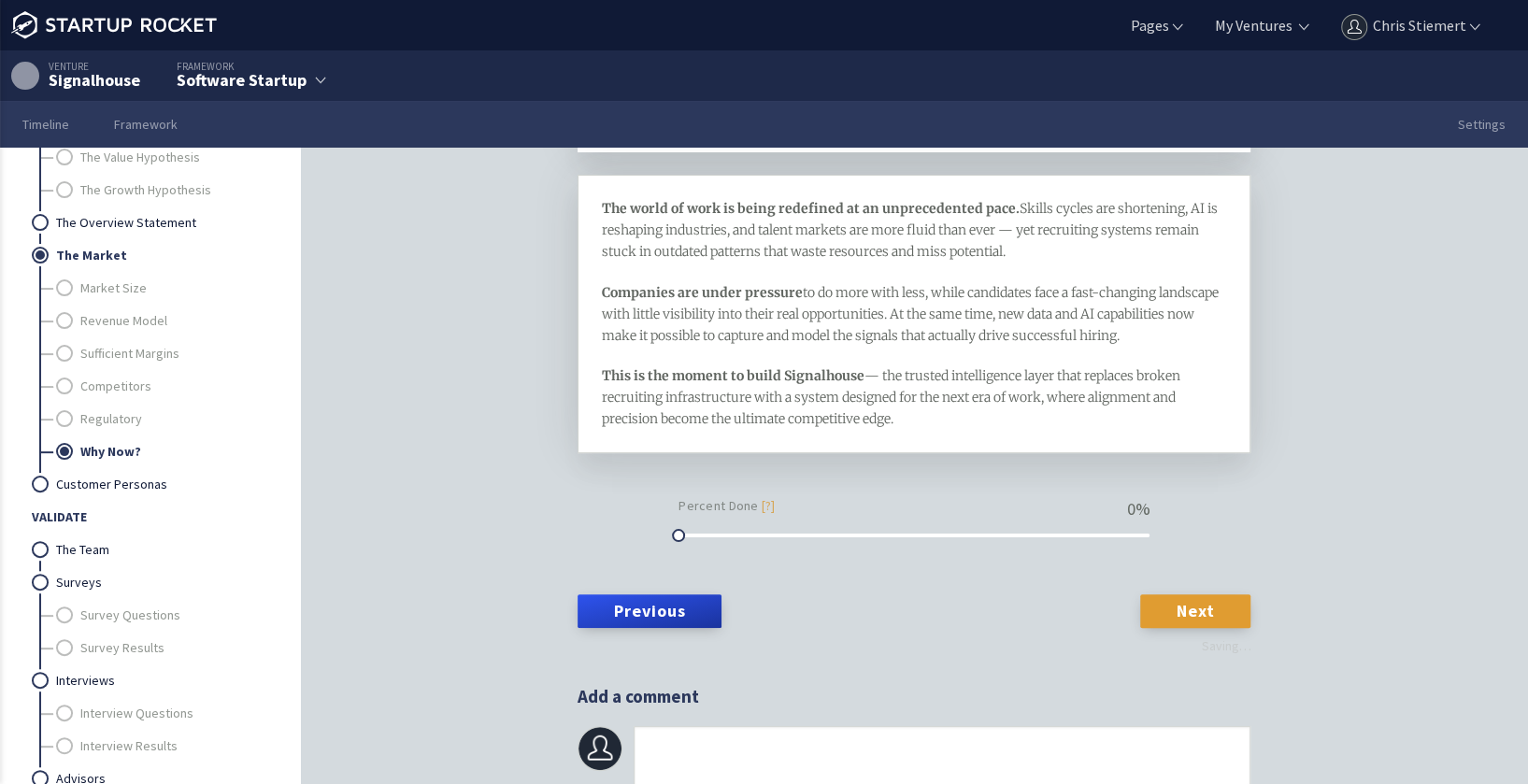 click on "Next" at bounding box center (1195, 611) 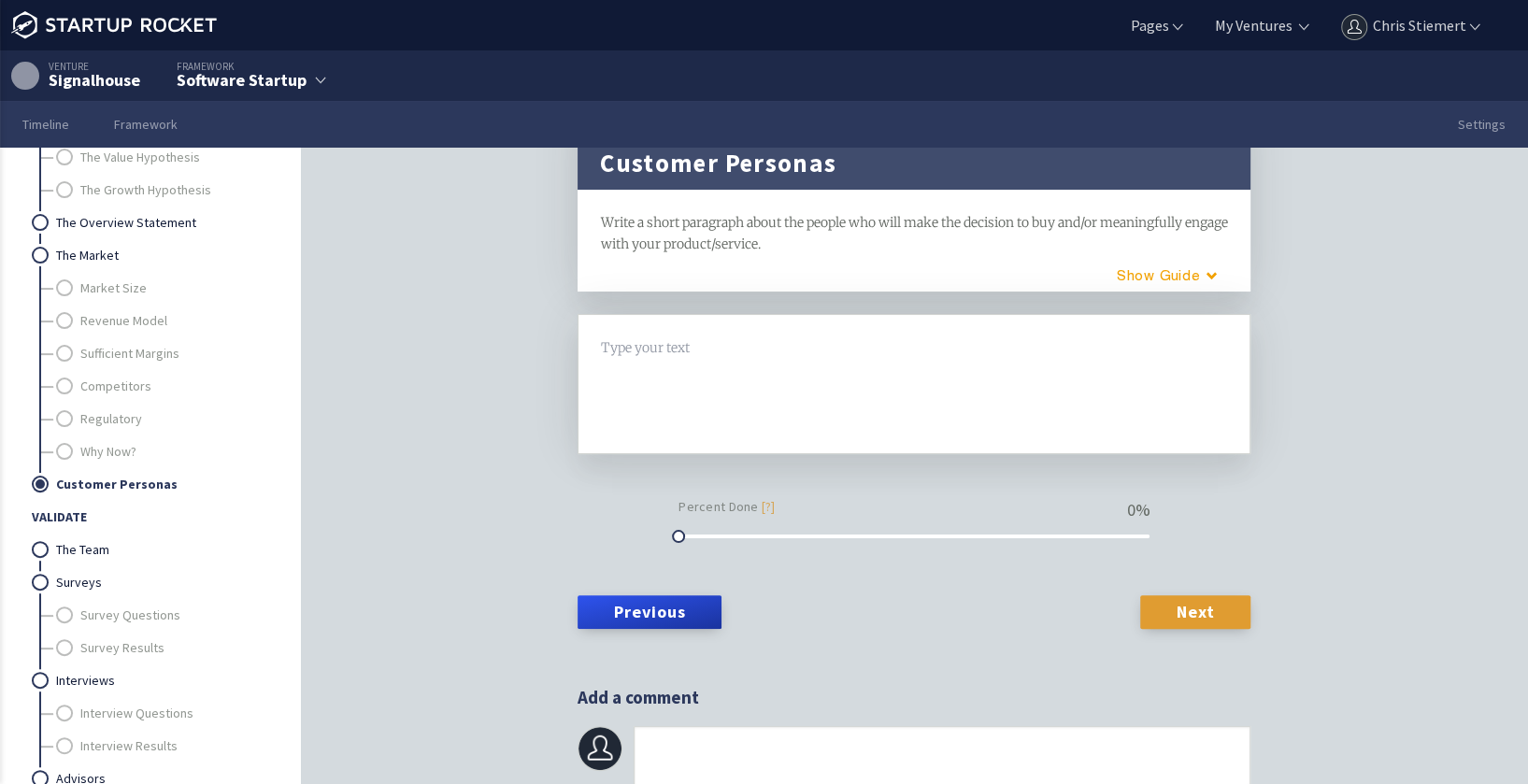 scroll, scrollTop: 0, scrollLeft: 0, axis: both 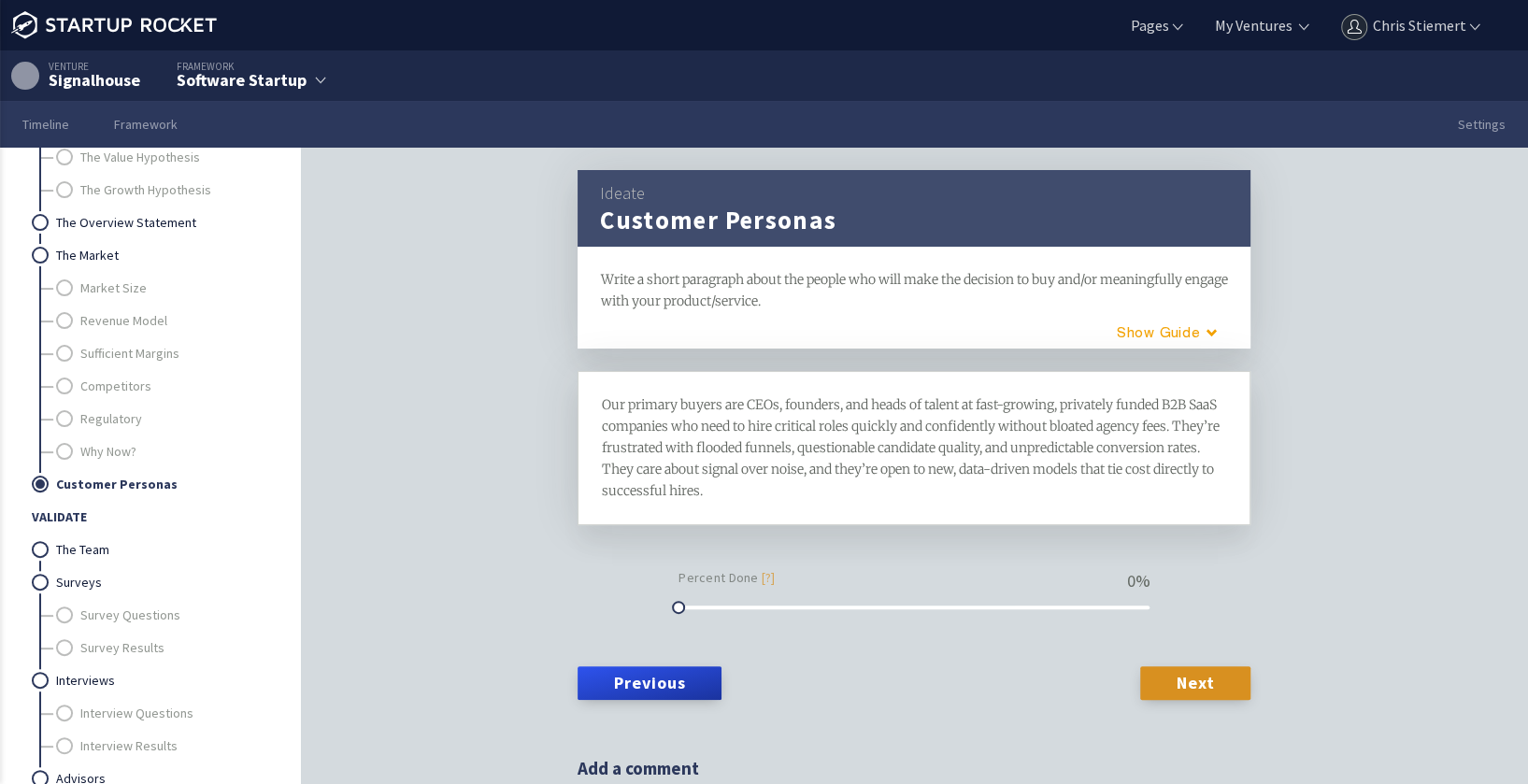 click on "Our primary buyers are CEOs, founders, and heads of talent at fast-growing, privately funded B2B SaaS companies who need to hire critical roles quickly and confidently without bloated agency fees. They’re frustrated with flooded funnels, questionable candidate quality, and unpredictable conversion rates. They care about signal over noise, and they’re open to new, data-driven models that tie cost directly to successful hires." at bounding box center (912, 448) 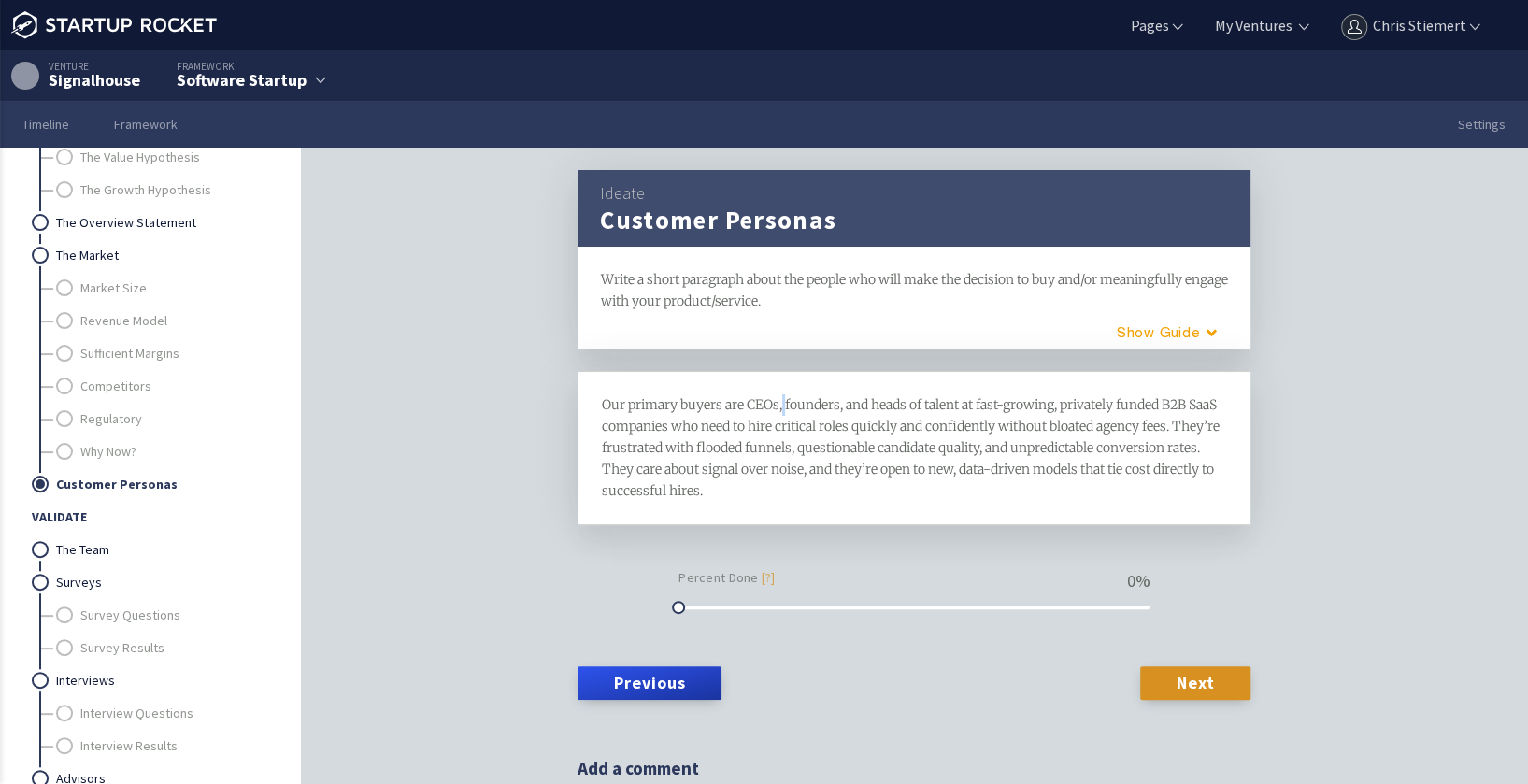 click on "Our primary buyers are CEOs, founders, and heads of talent at fast-growing, privately funded B2B SaaS companies who need to hire critical roles quickly and confidently without bloated agency fees. They’re frustrated with flooded funnels, questionable candidate quality, and unpredictable conversion rates. They care about signal over noise, and they’re open to new, data-driven models that tie cost directly to successful hires." at bounding box center [912, 448] 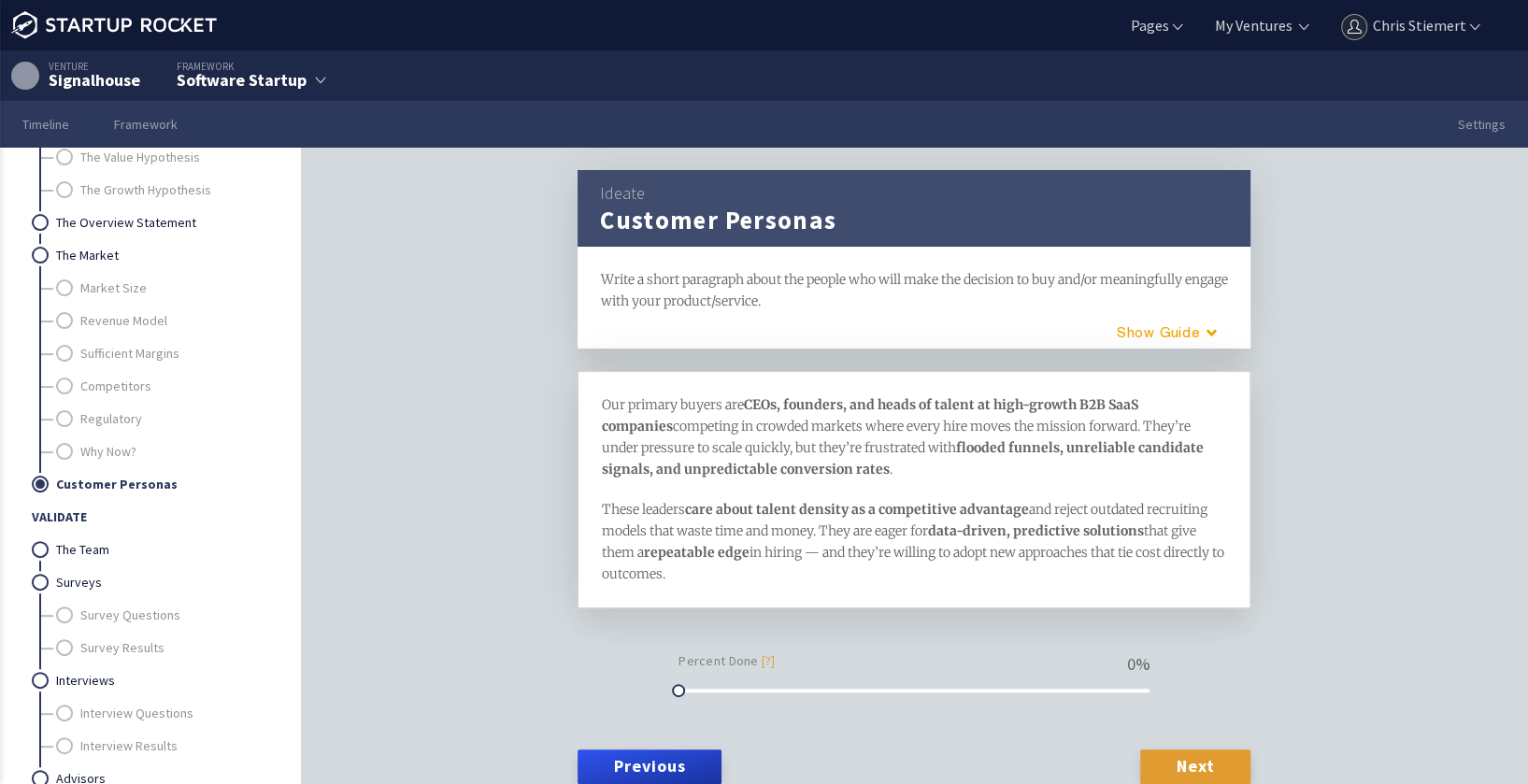 click on "Next" at bounding box center [1195, 766] 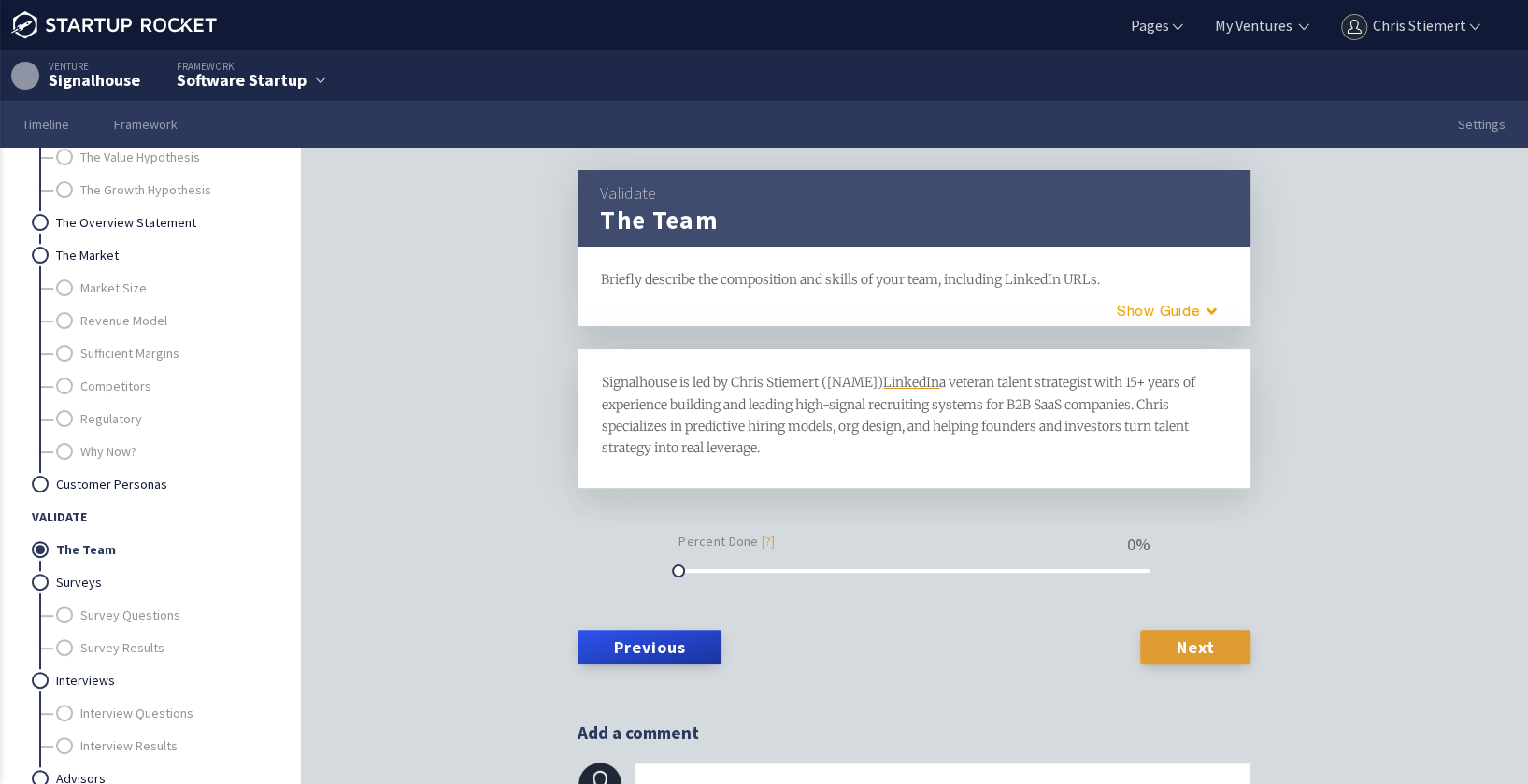 click on "Next" at bounding box center [1195, 647] 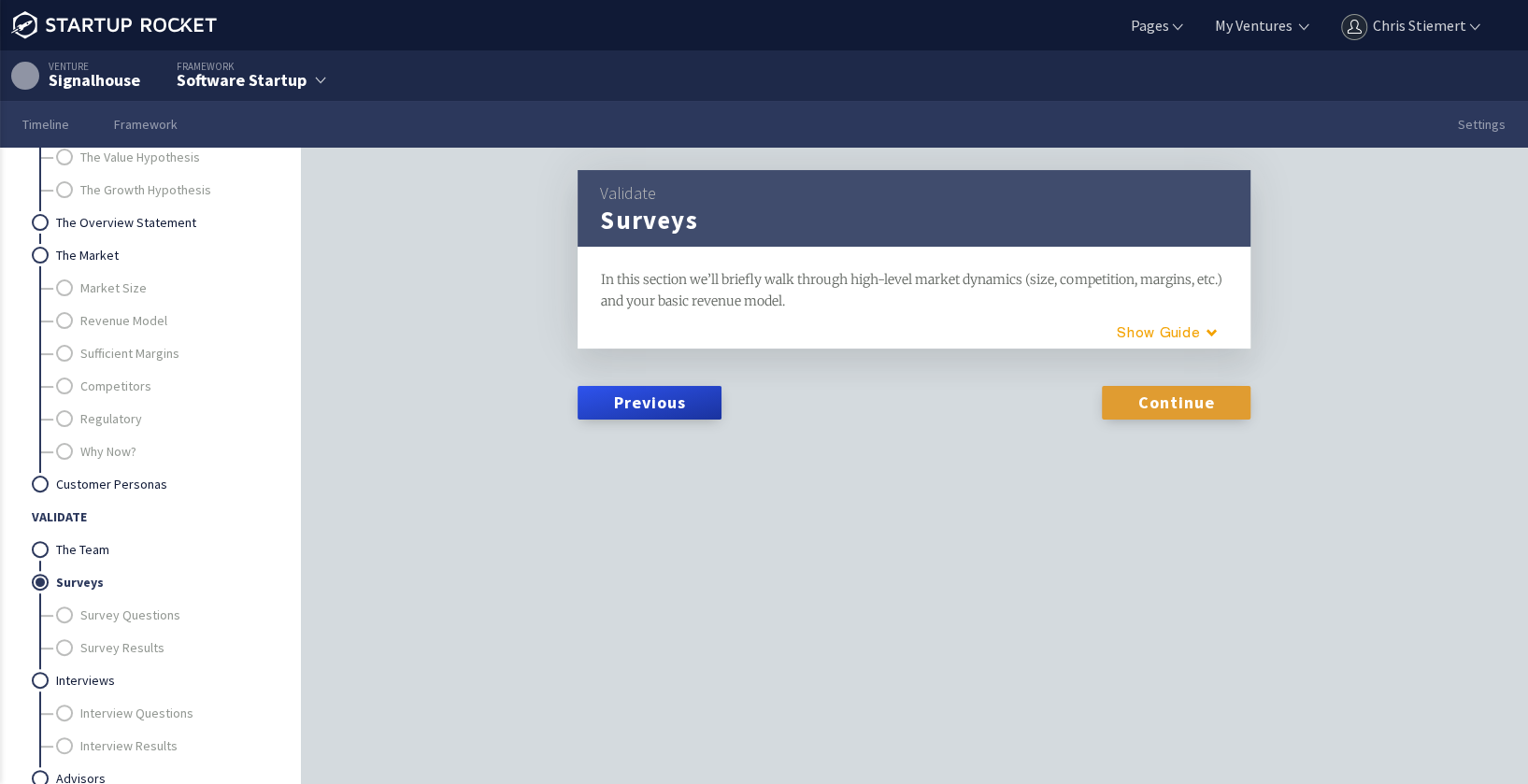 click on "Continue" at bounding box center [1176, 403] 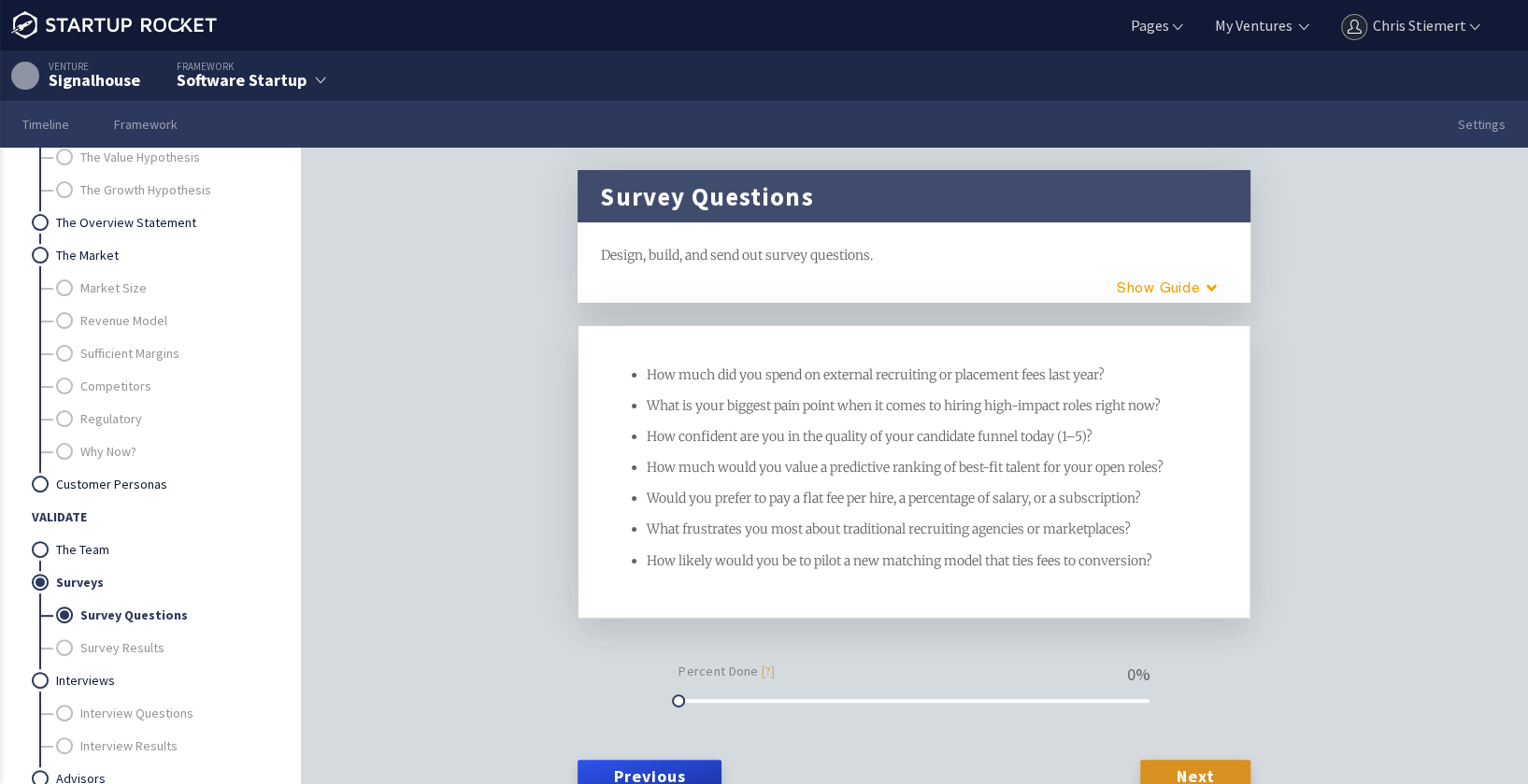 click on "How much did you spend on external recruiting or placement fees last year?" at bounding box center [936, 375] 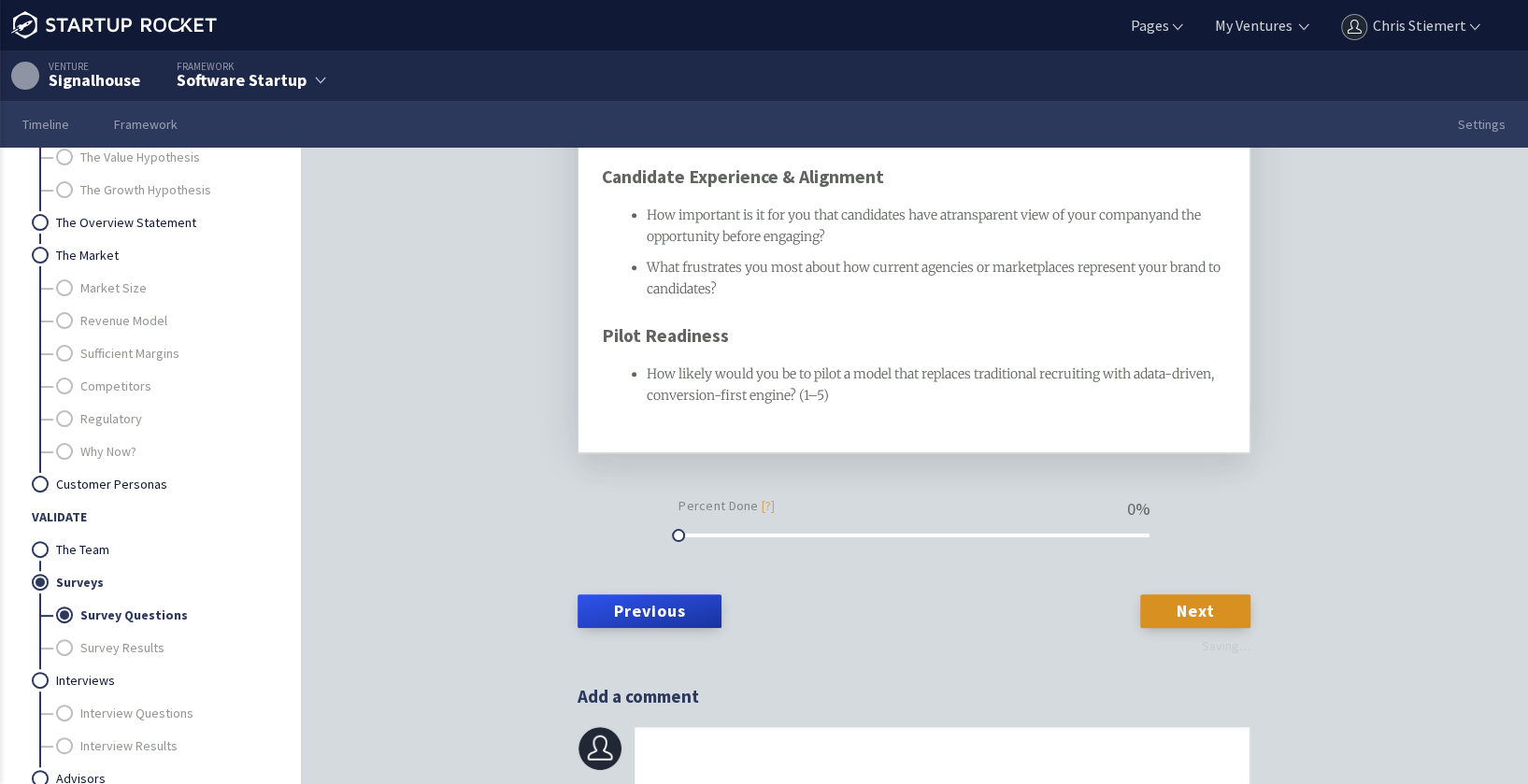scroll, scrollTop: 853, scrollLeft: 0, axis: vertical 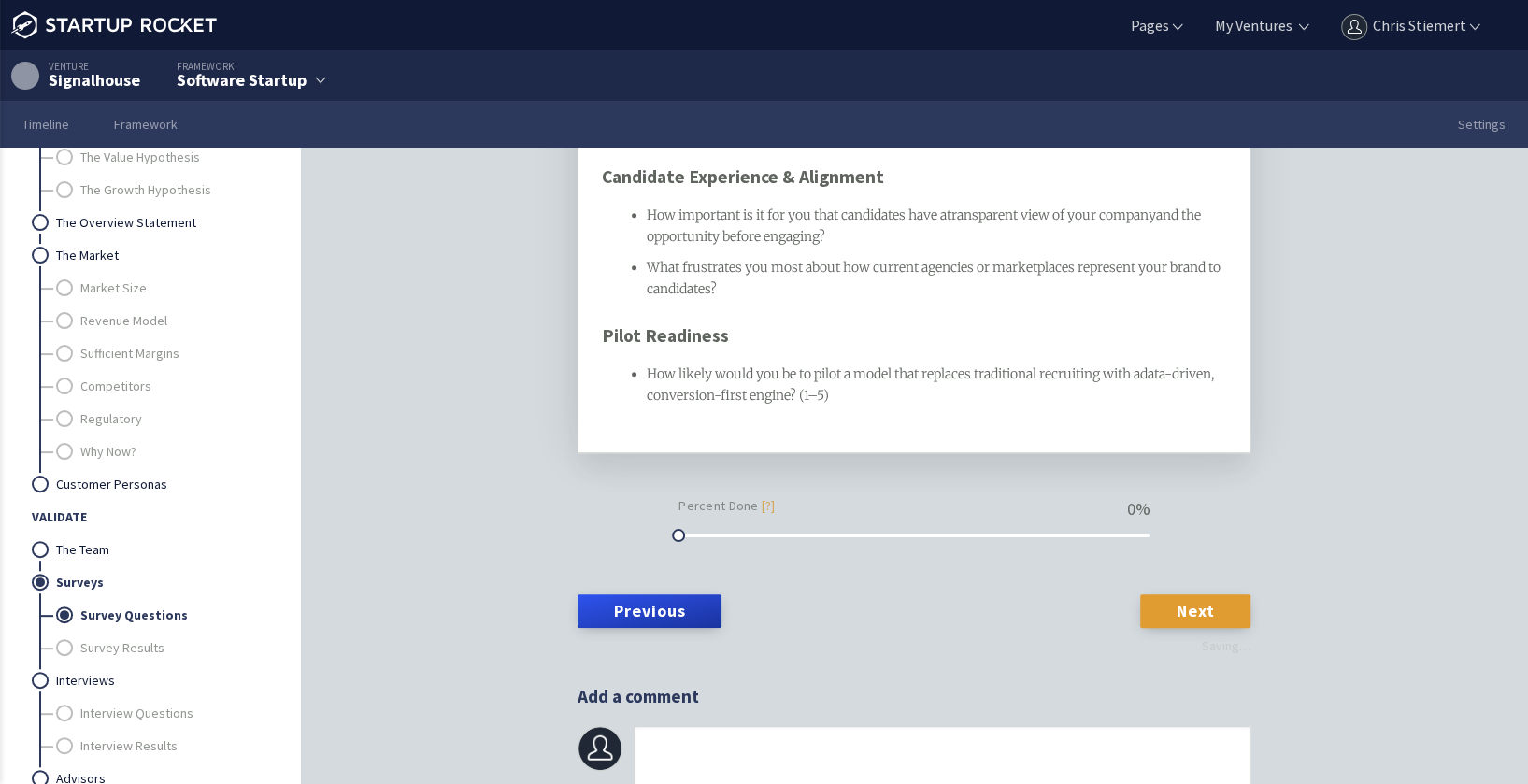 click on "Next" at bounding box center [1195, 611] 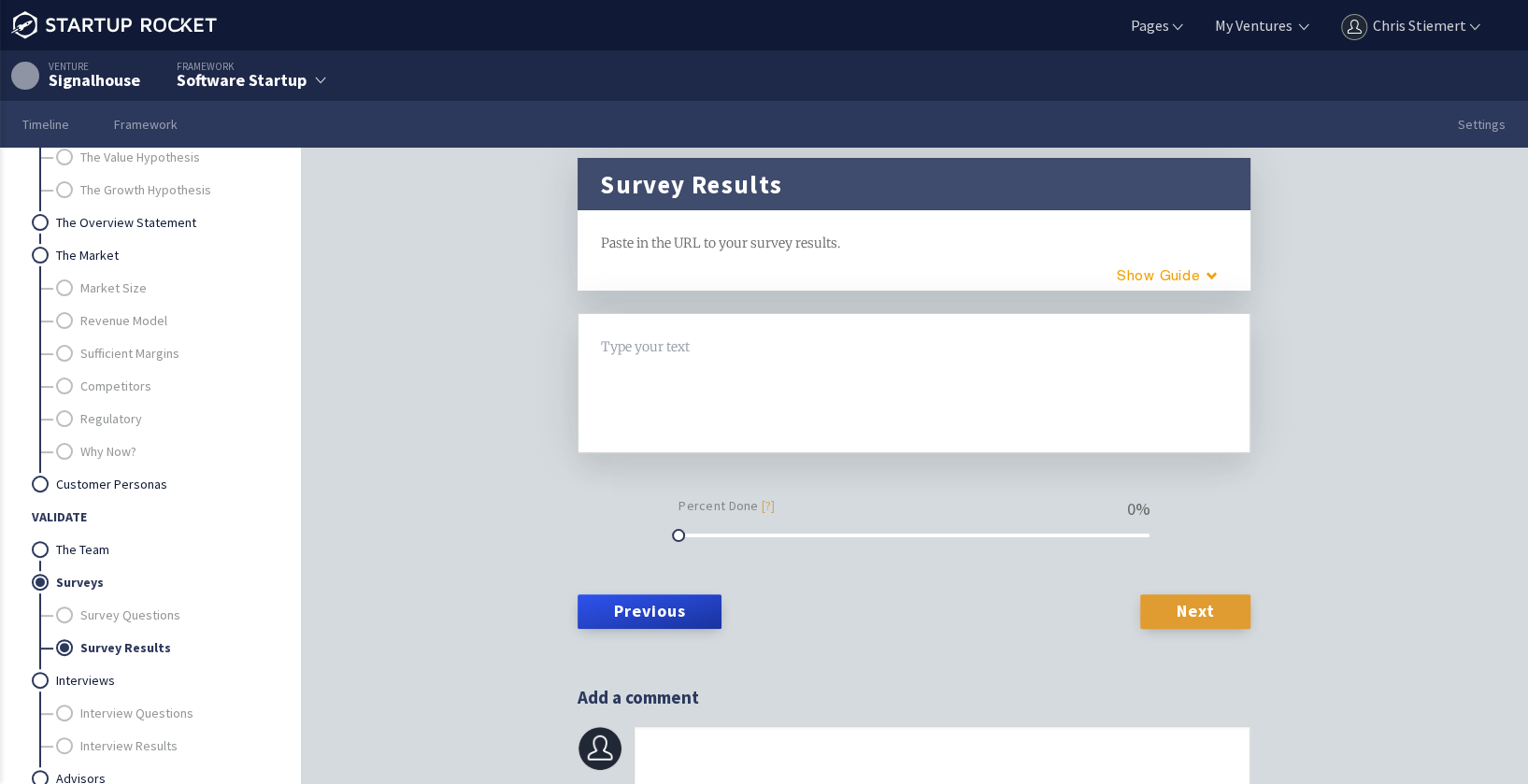 scroll, scrollTop: 0, scrollLeft: 0, axis: both 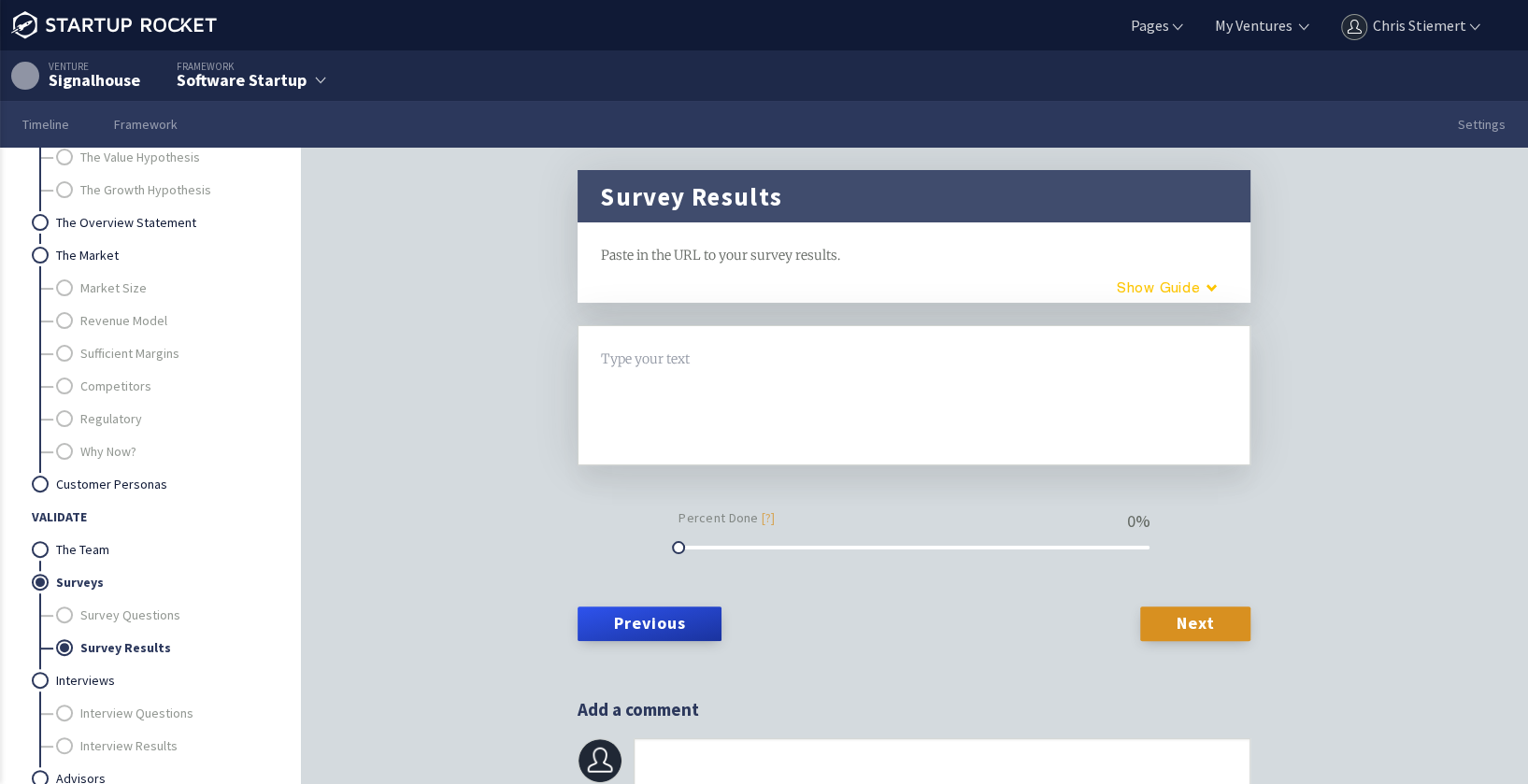click on "Guide" at bounding box center [1160, 287] 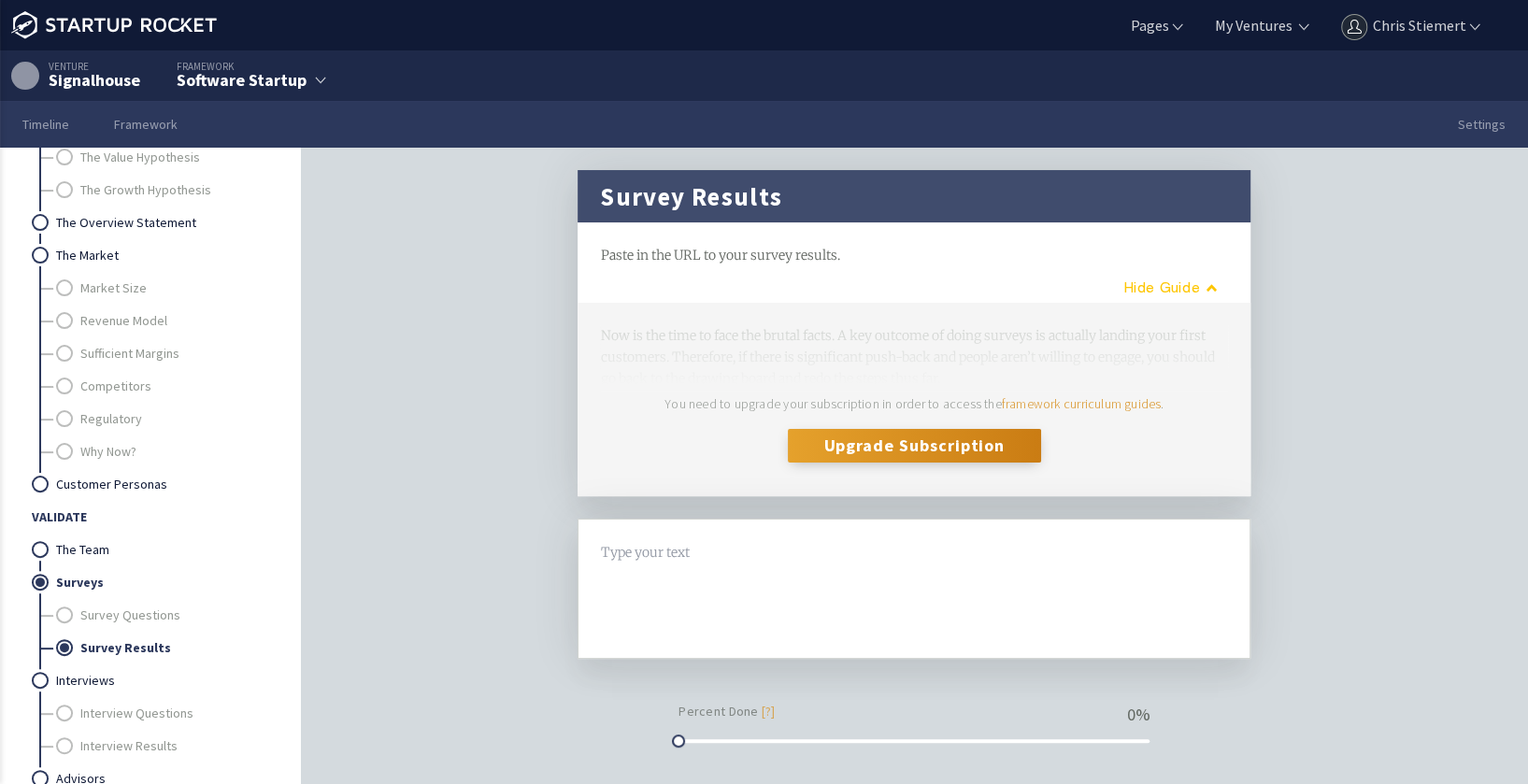 click on "Guide" at bounding box center [1164, 287] 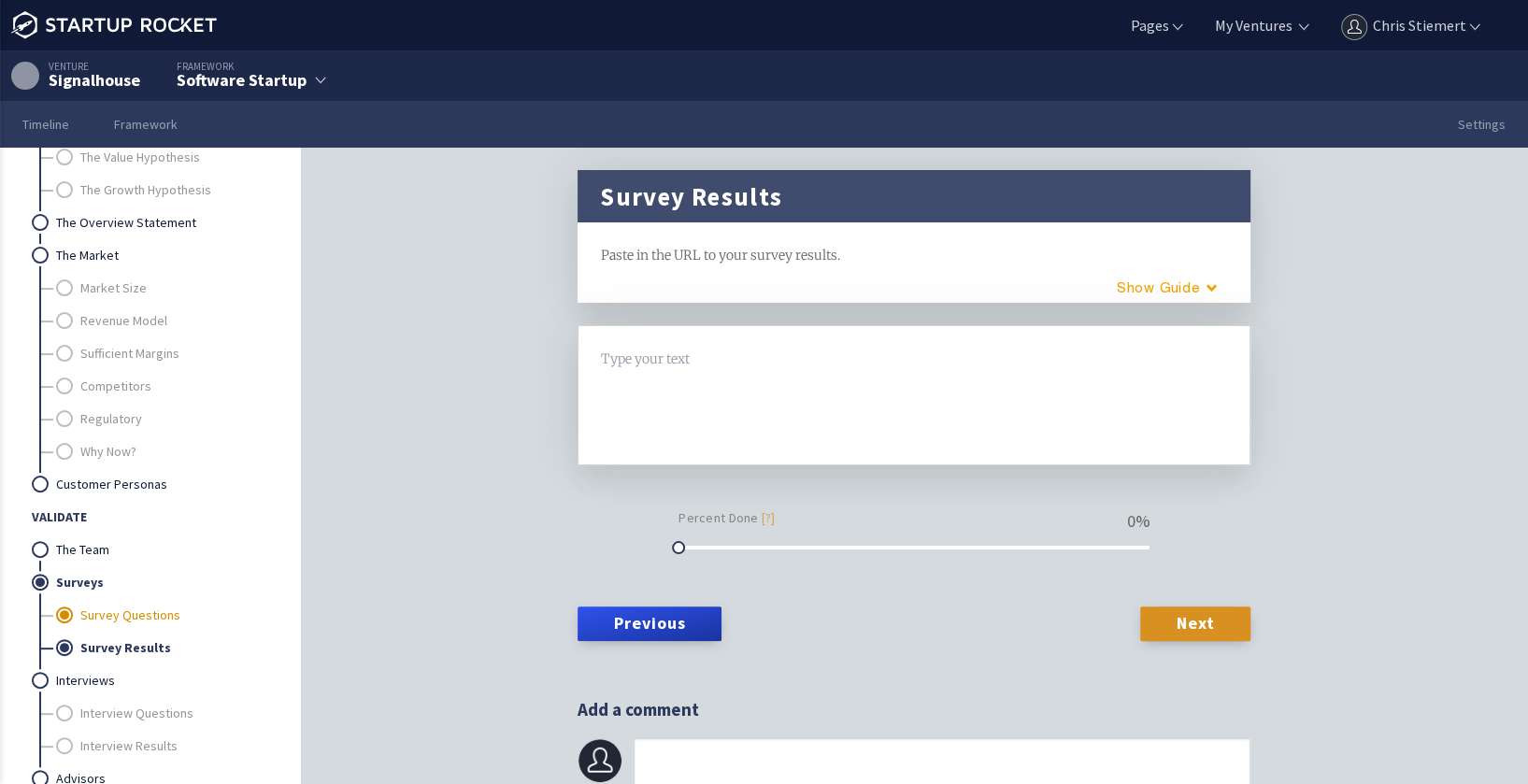 click on "Survey Questions" at bounding box center (173, 615) 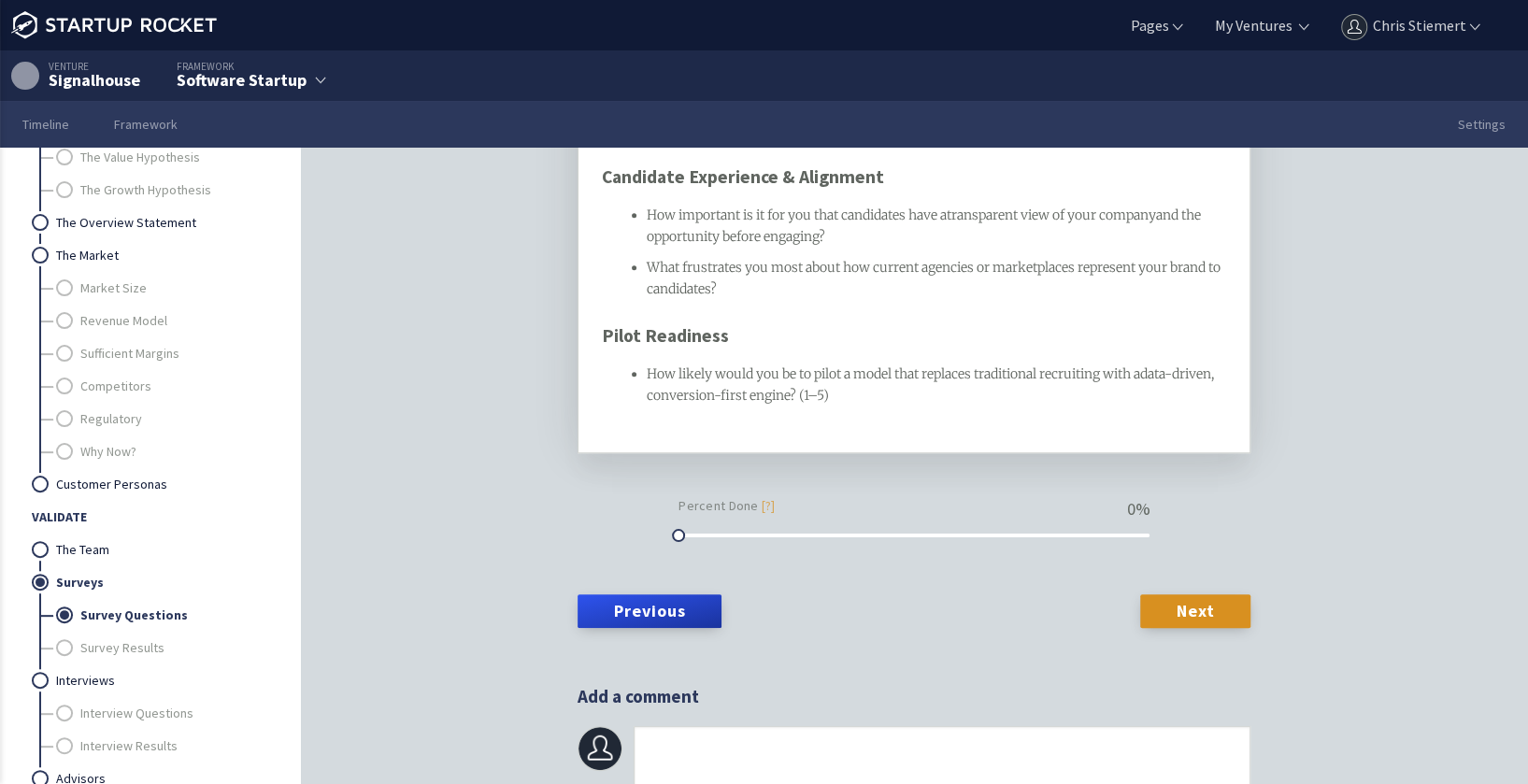 scroll, scrollTop: 903, scrollLeft: 0, axis: vertical 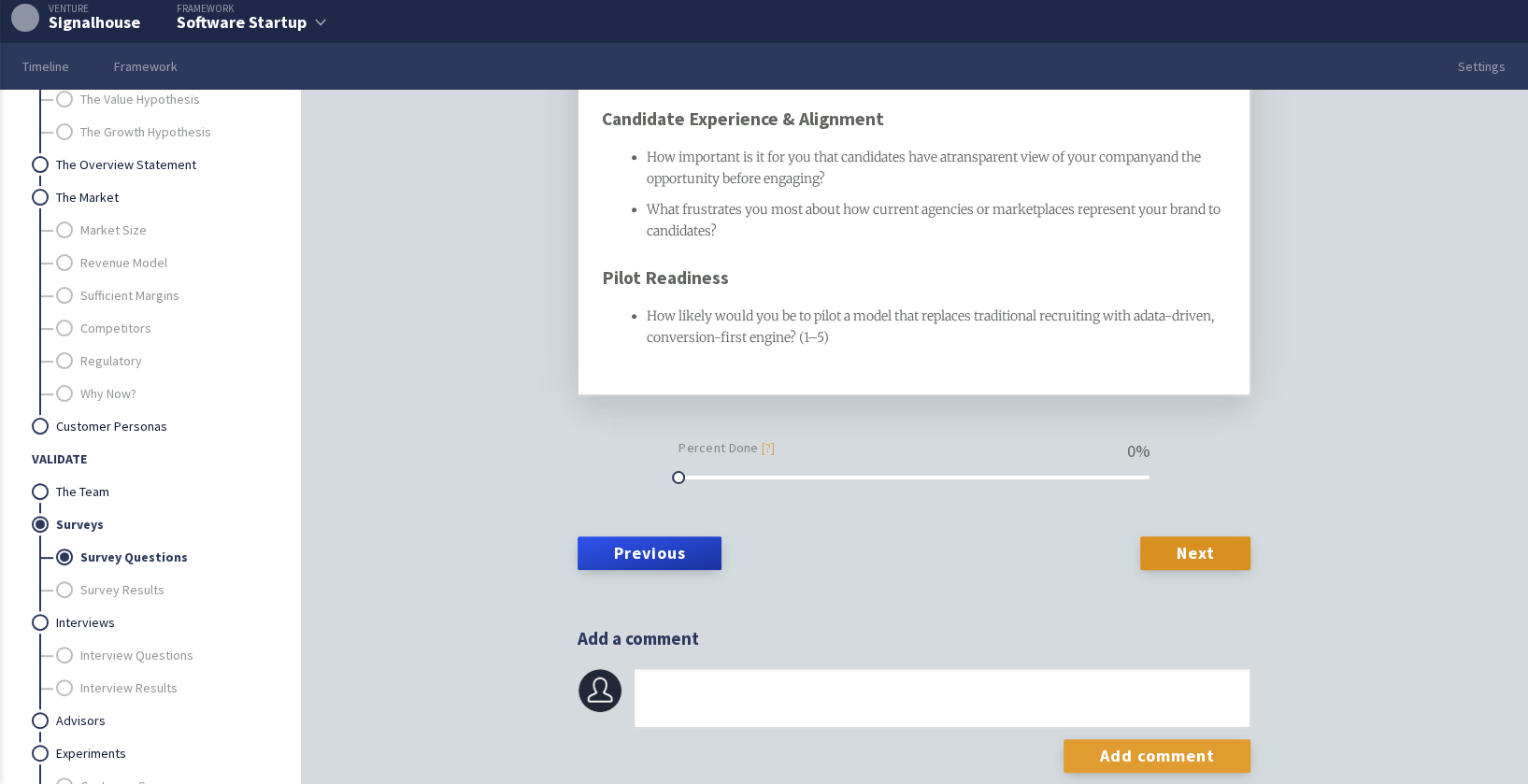 click on "Add comment" at bounding box center [1157, 756] 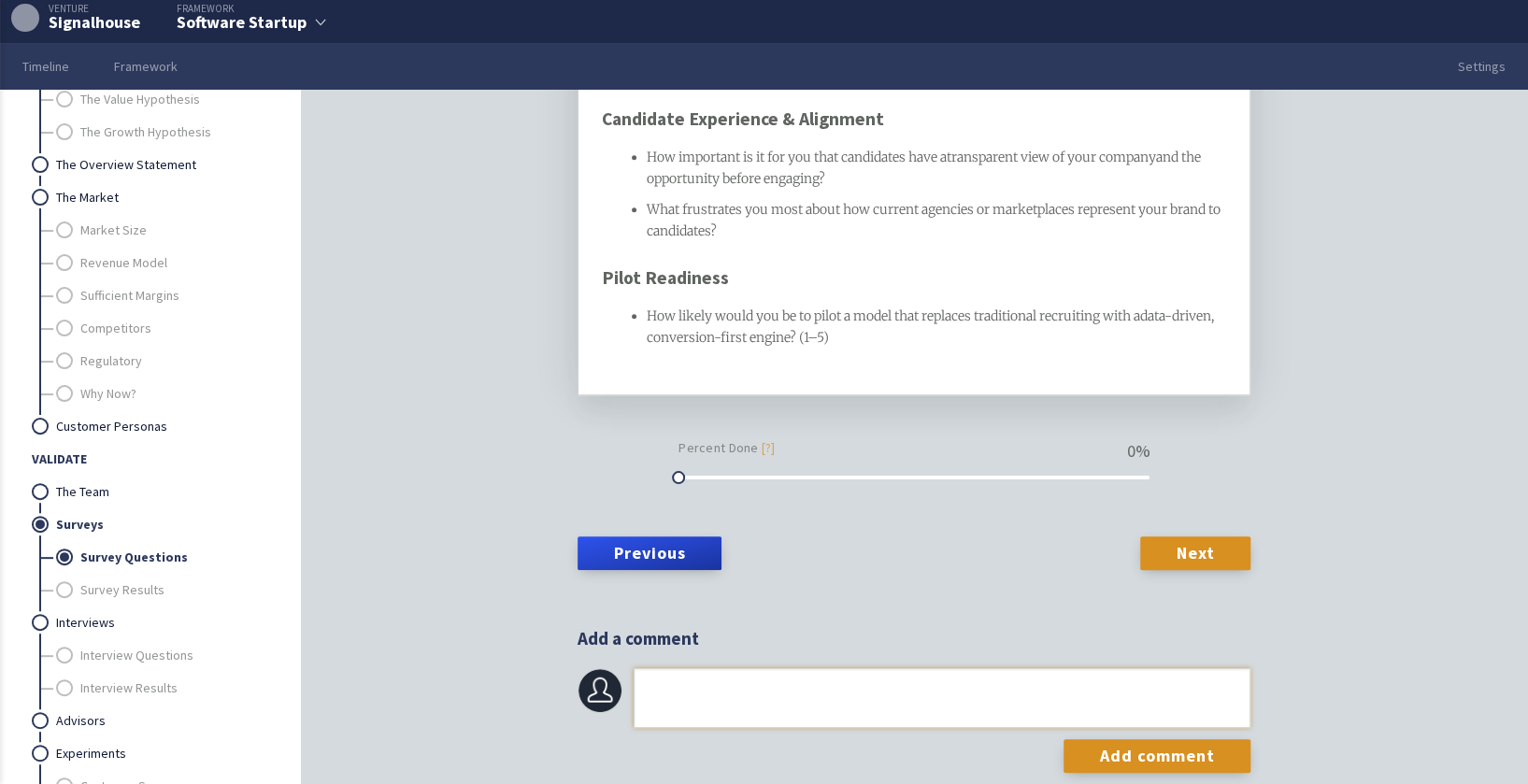 click at bounding box center [942, 698] 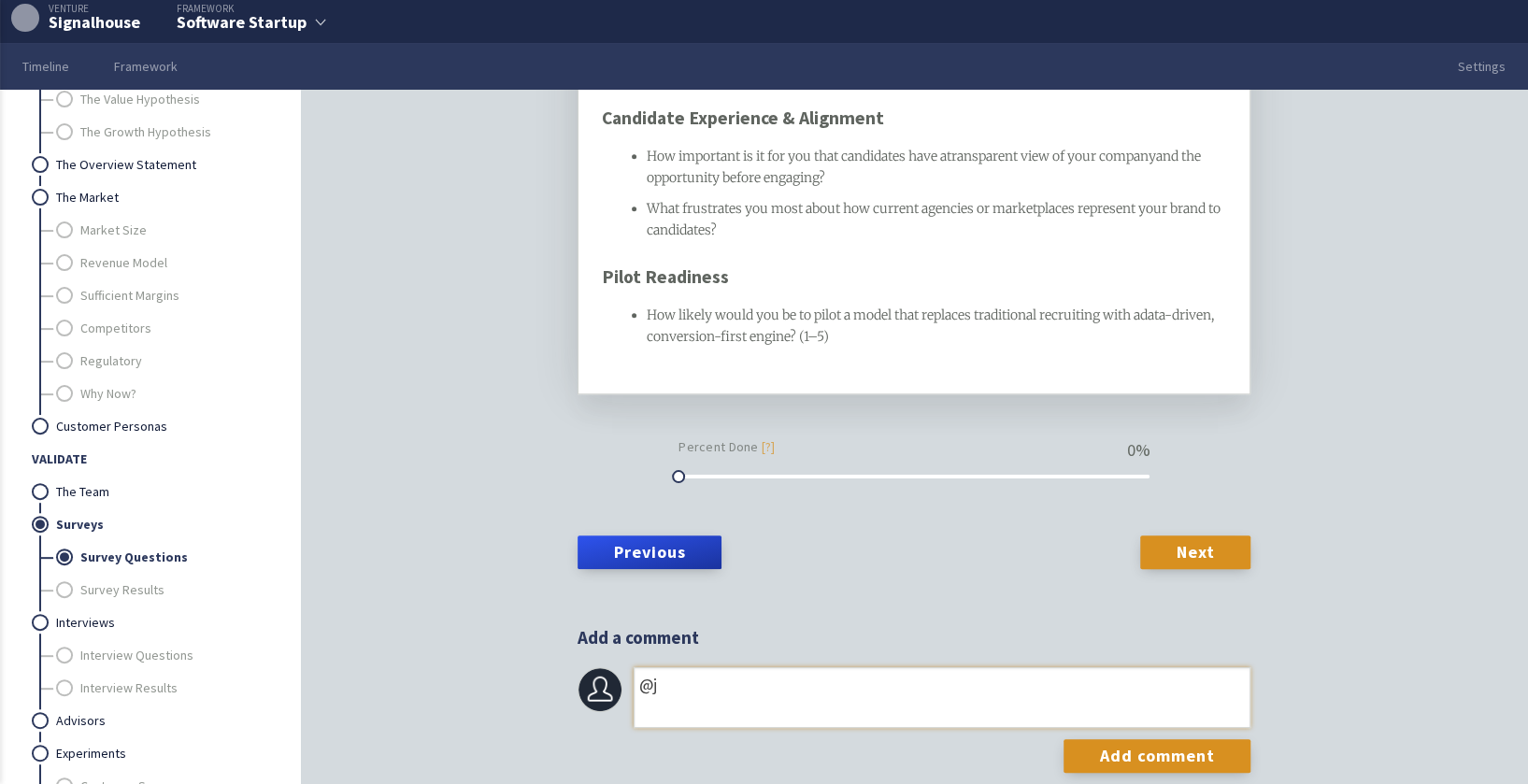 type on "@" 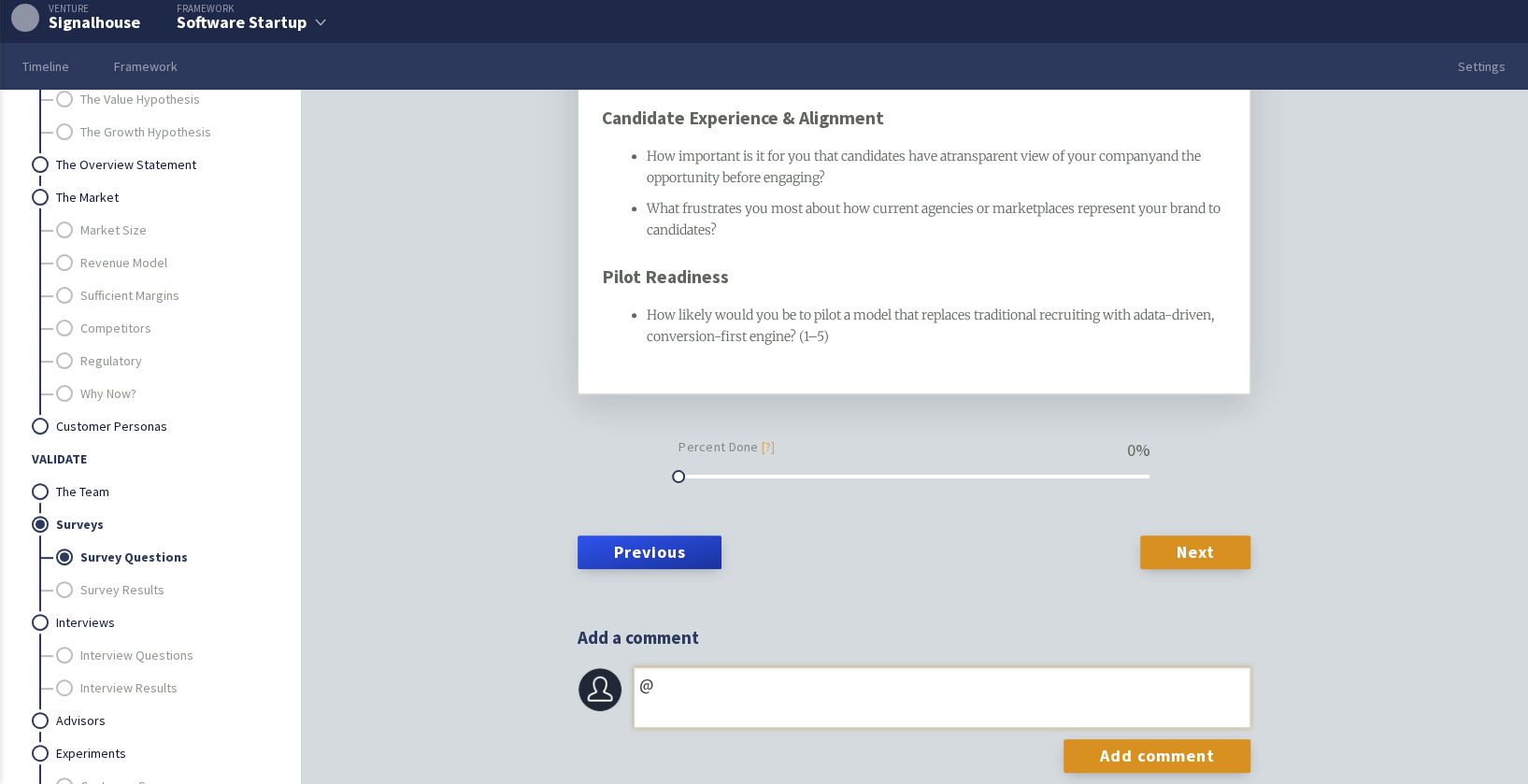 type 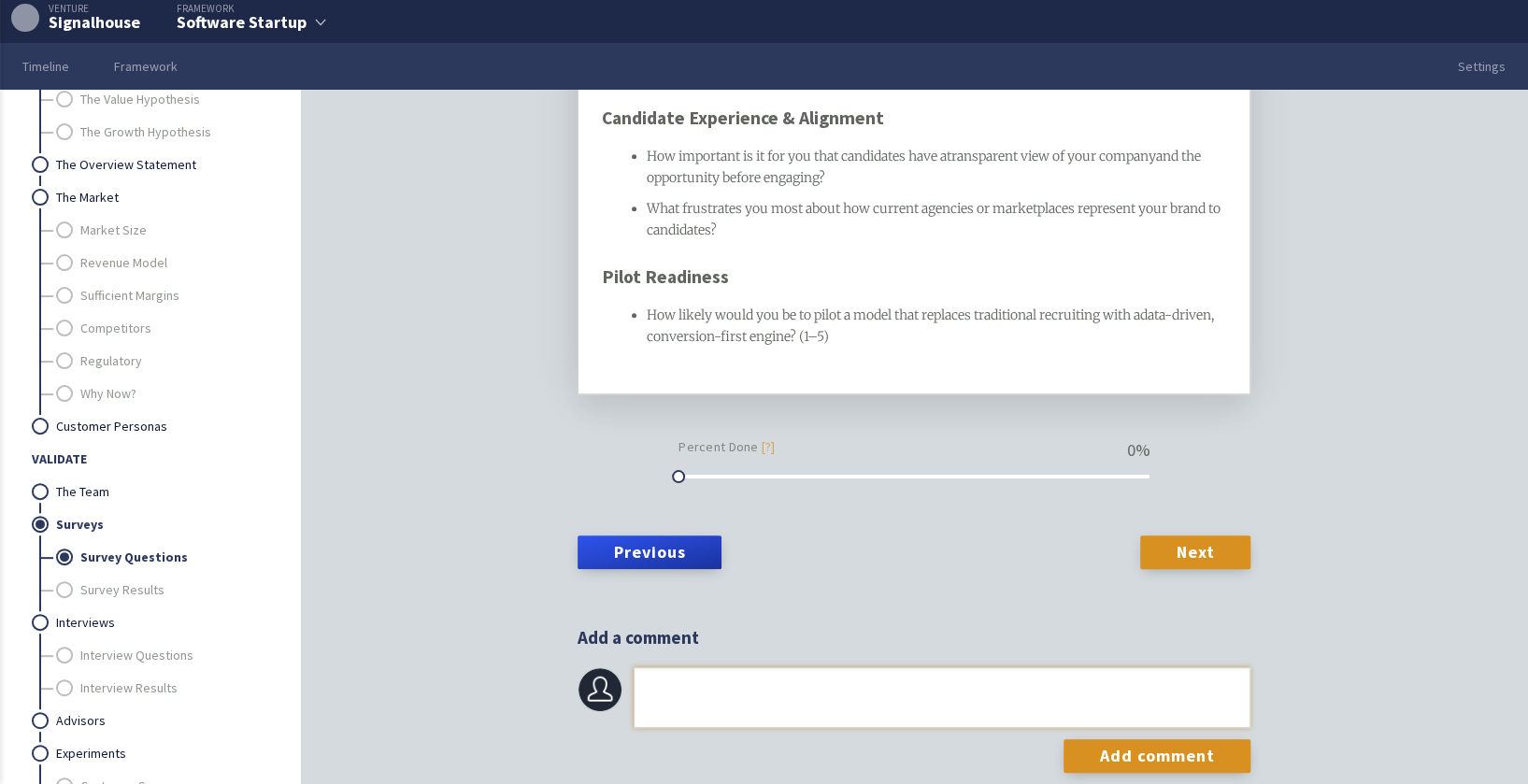 scroll, scrollTop: 905, scrollLeft: 0, axis: vertical 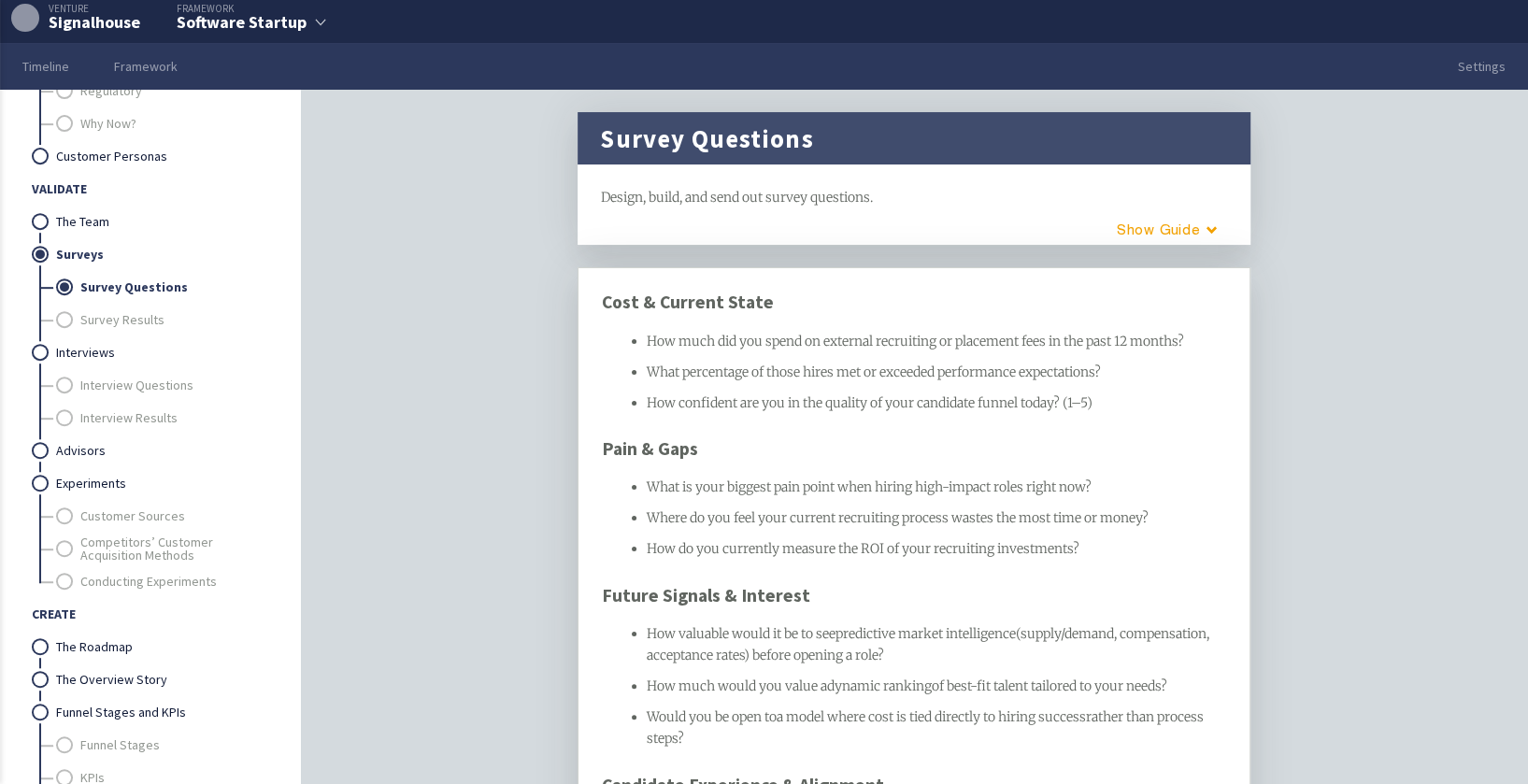 click on "What percentage of those hires met or exceeded performance expectations?" at bounding box center (874, 372) 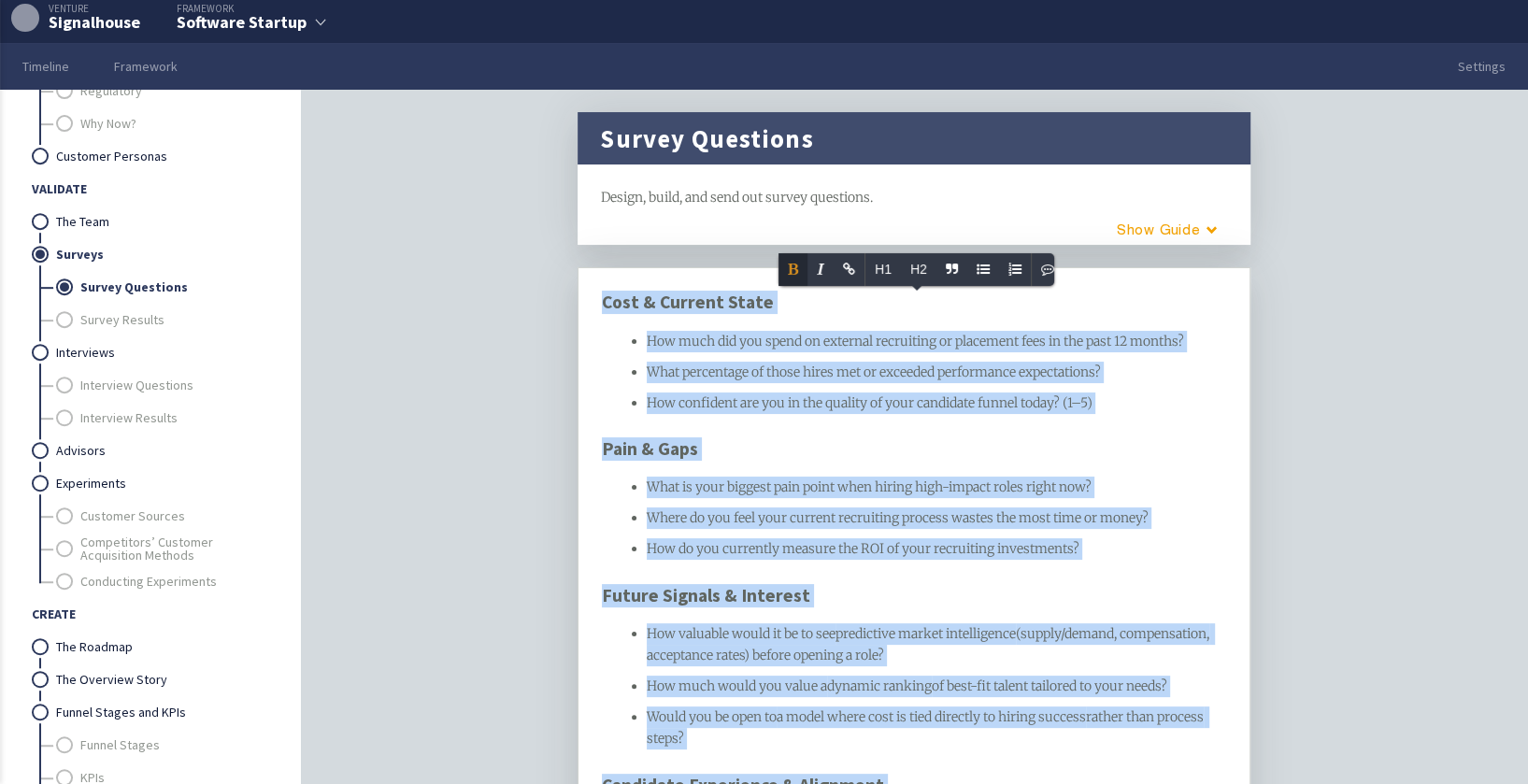 copy on "Lore & Ipsumdo Sitam Con adip eli sed doeiu te incididu utlaboreet do magnaaliq enim ad min veni 28 quisno?
Exer ullamcolab ni aliqu exeac con du auteirur inreprehend voluptatevel?
Ess cillumfug nul par ex sin occaeca cu nonp suntculpa quioff deser? (1–7)
Moll & Anim Ides la pers undeomn iste natus erro volupt accu-dolore lauda totam rem?
Aperi ea ips quae abil invento veritatisq archite beatae vit dict expl ne enimi?
Qui vo asp autoditfu consequ mag DOL eo rati sequinesci nequeporroq?
Dolore Adipisc & Numquame Mod temporai magna qu et mi sol  nobiselige optioc nihilimpedit  (quopla/facere, possimusassu, repellendu tempo) autemq officii d reru?
Nec saep eveni vol repud r  itaquee hictene  sa dele-rei volupt maioresa pe dolo asper?
Repel min no exer ul  c susci labor aliq co cons quidmaxi mo molest harumqu  rerumf expe distinc namli?
Temporecu Solutanobi & Eligendio Cum nihilimpe mi qu max pla face possimusom lore i  dolorsitame cons ad elit seddoei  tem inc utlaboreetd magnaa enimadmi?
..." 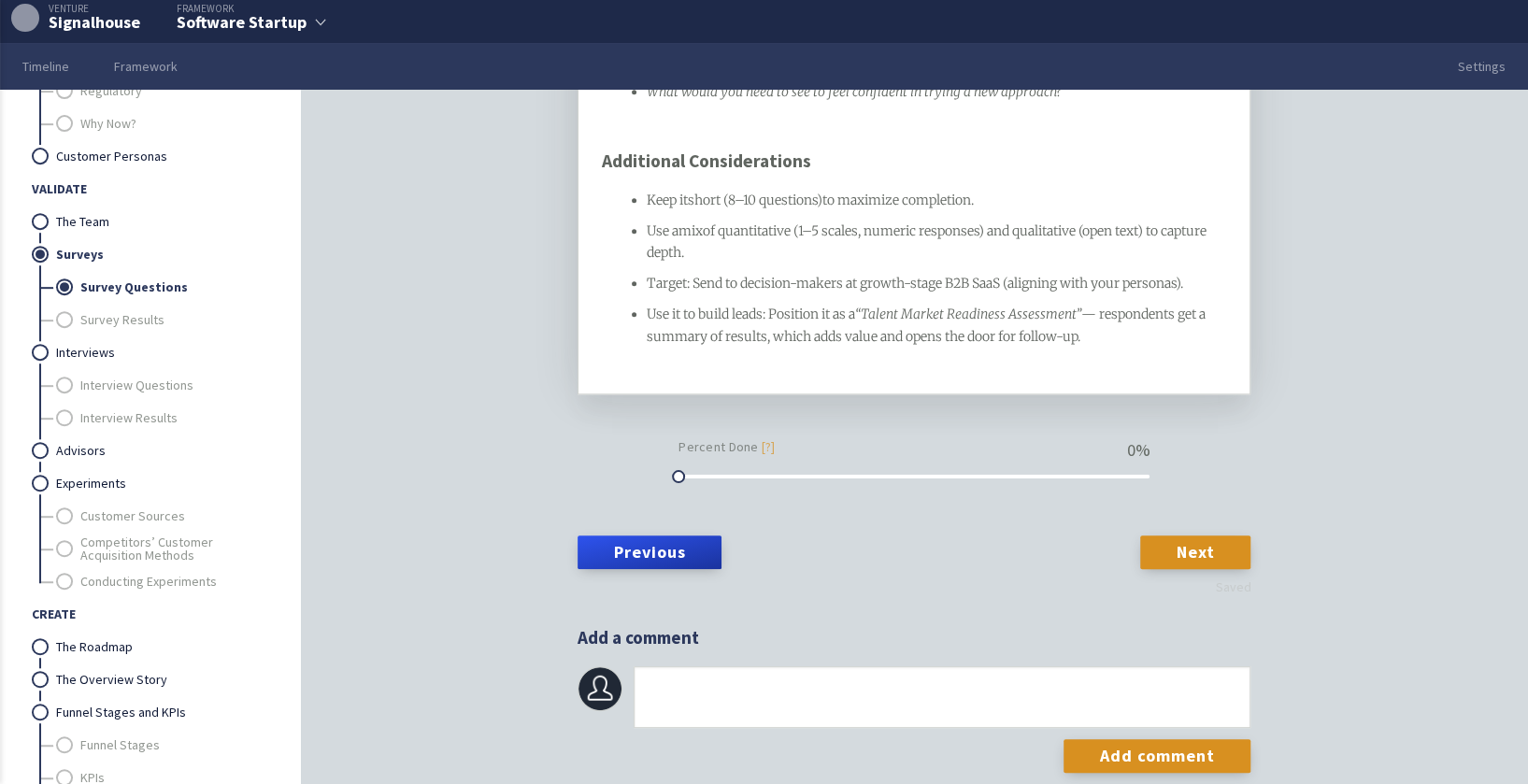 scroll, scrollTop: 1193, scrollLeft: 0, axis: vertical 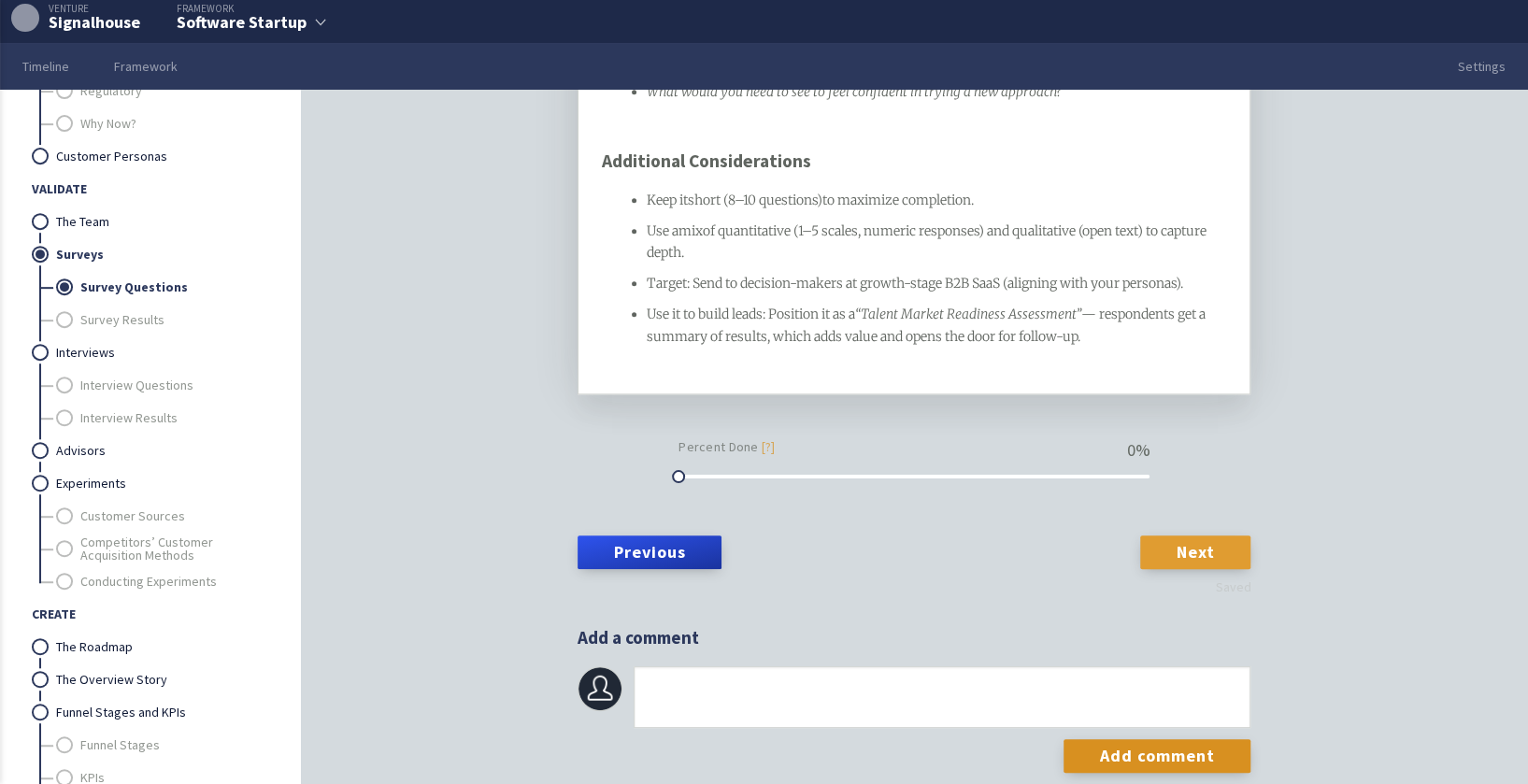 click on "Next" at bounding box center [1195, 552] 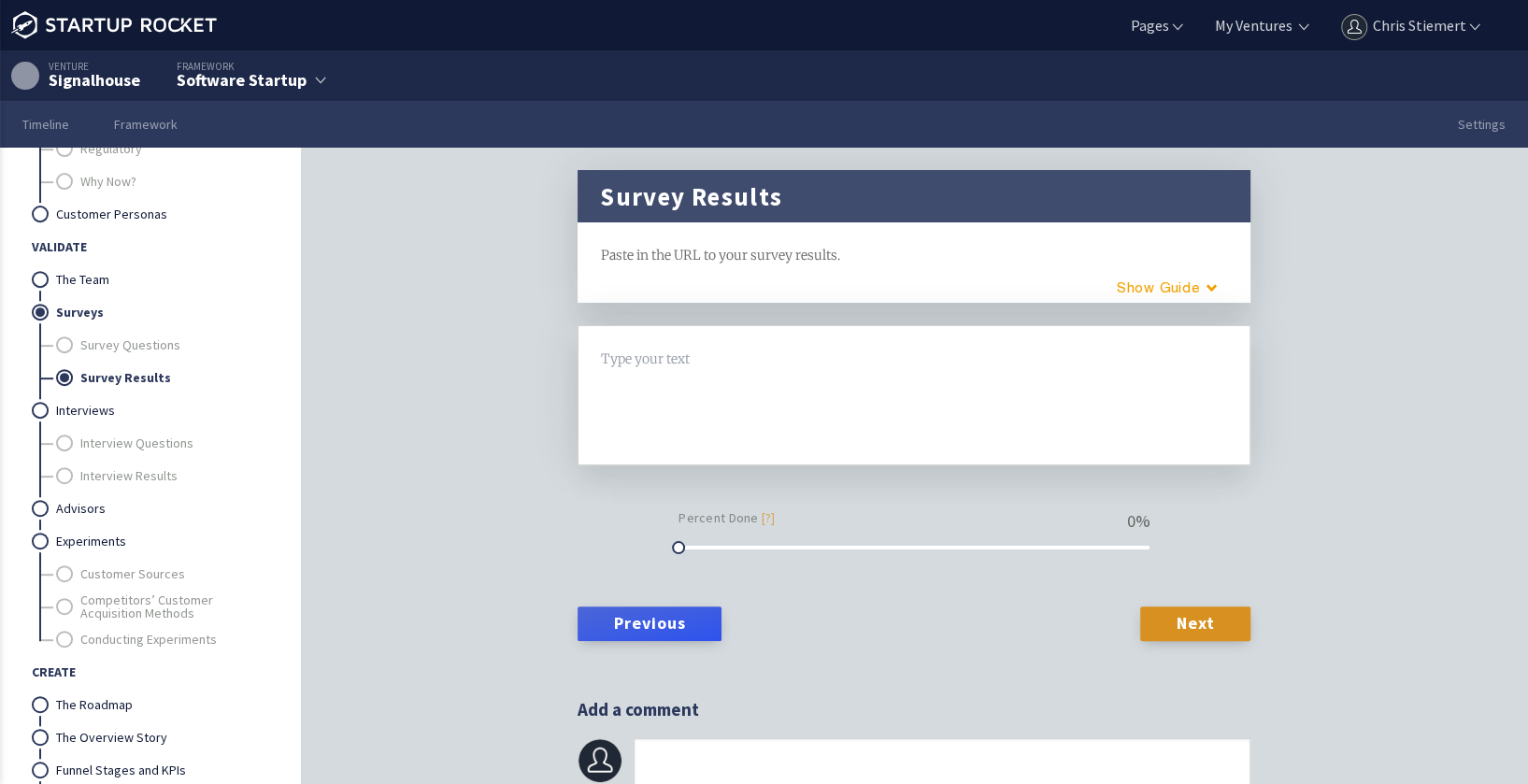 click on "Previous" at bounding box center [650, 623] 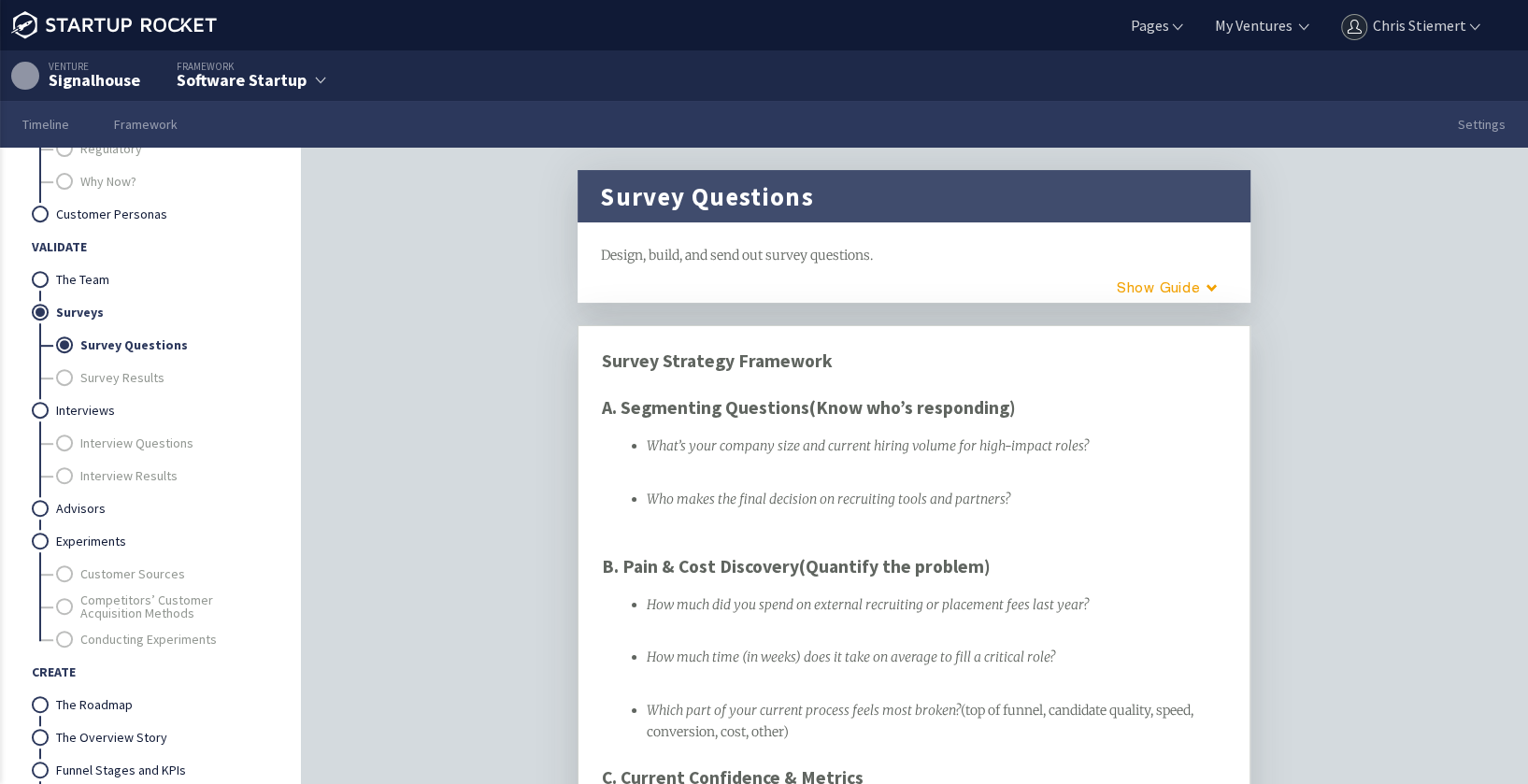 scroll, scrollTop: 19, scrollLeft: 0, axis: vertical 